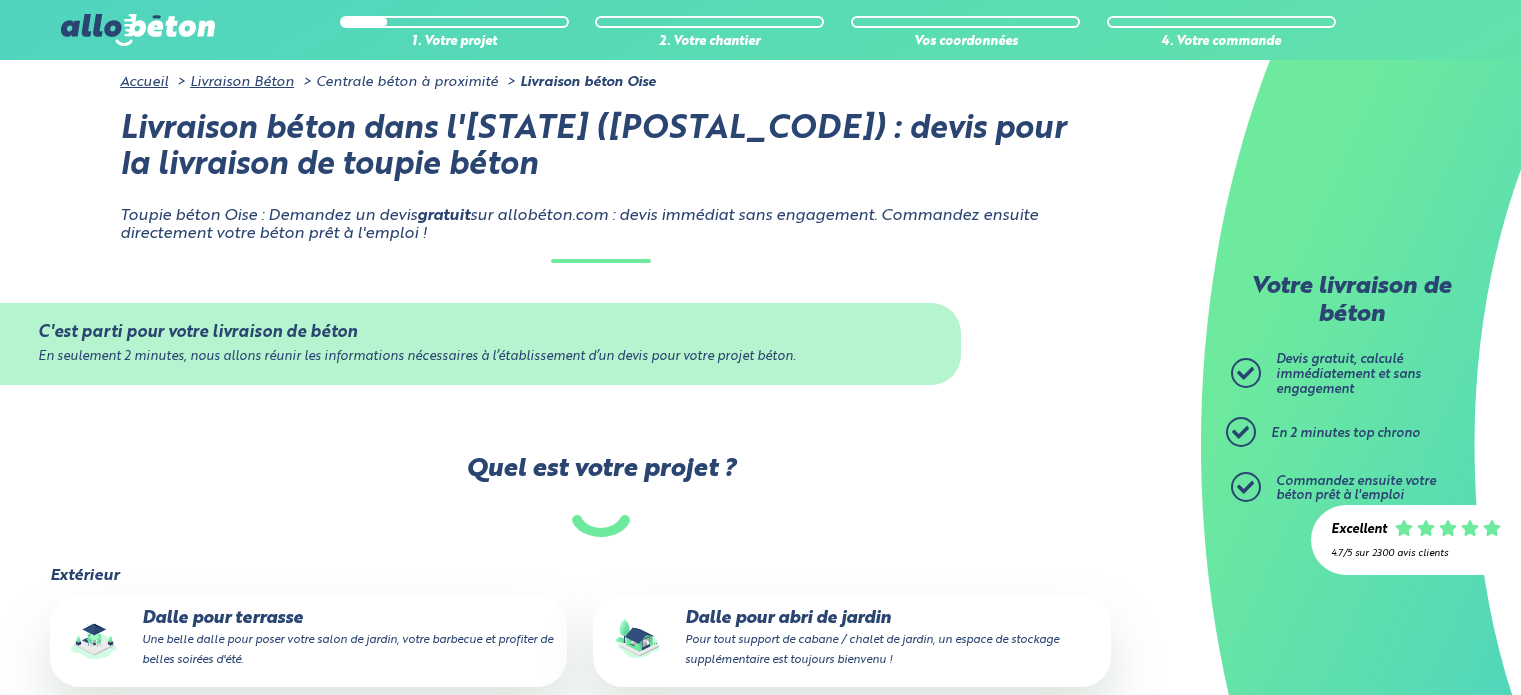 scroll, scrollTop: 403, scrollLeft: 0, axis: vertical 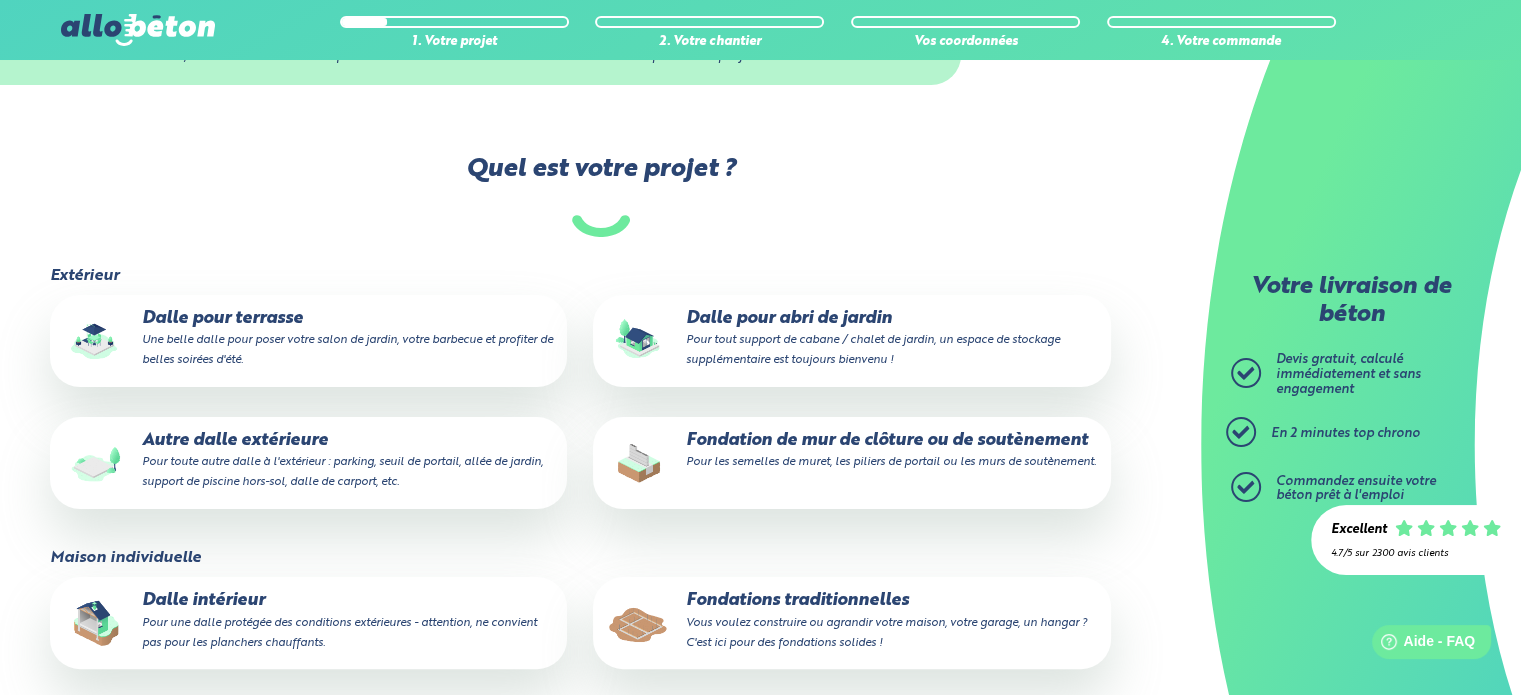 click on "Dalle pour terrasse
Une belle dalle pour poser votre salon de jardin, votre barbecue et profiter de belles soirées d'été." at bounding box center [308, 339] 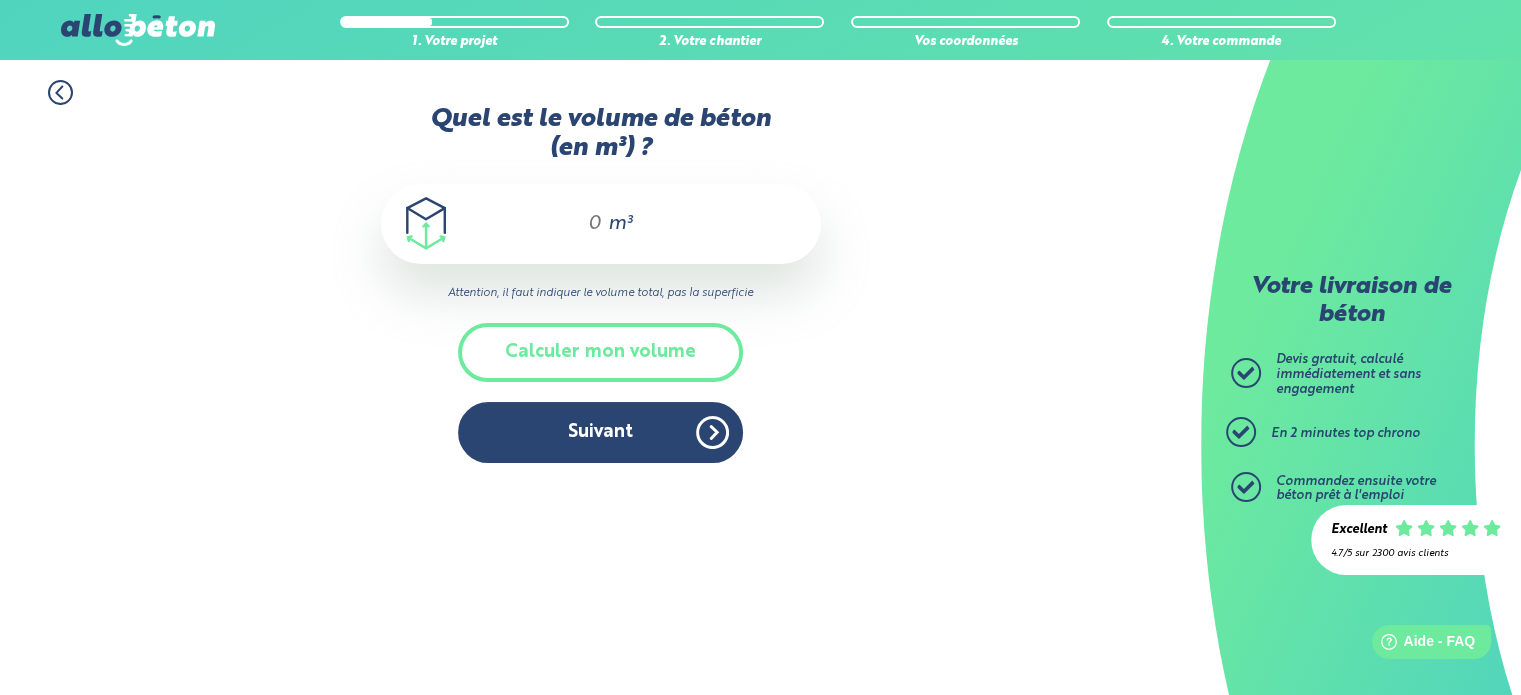 scroll, scrollTop: 0, scrollLeft: 0, axis: both 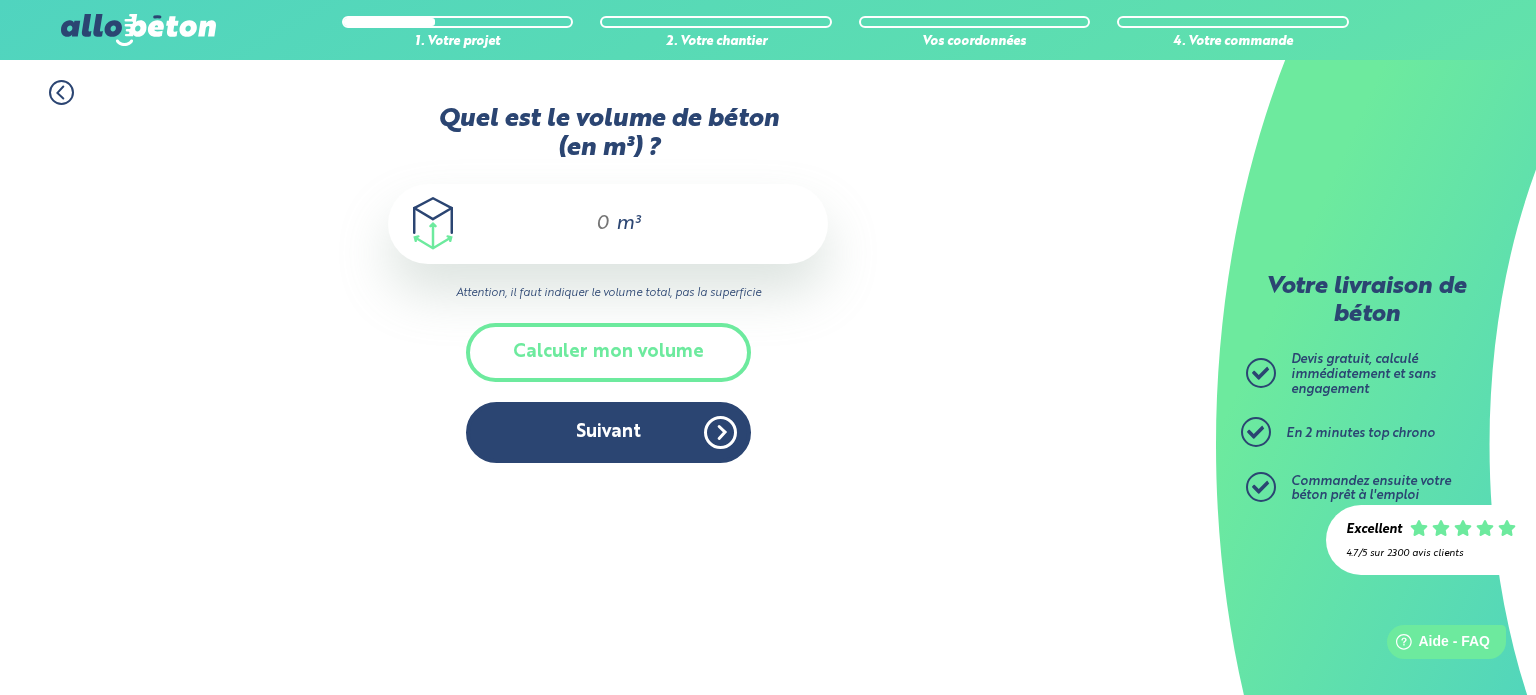 drag, startPoint x: 591, startPoint y: 227, endPoint x: 628, endPoint y: 226, distance: 37.01351 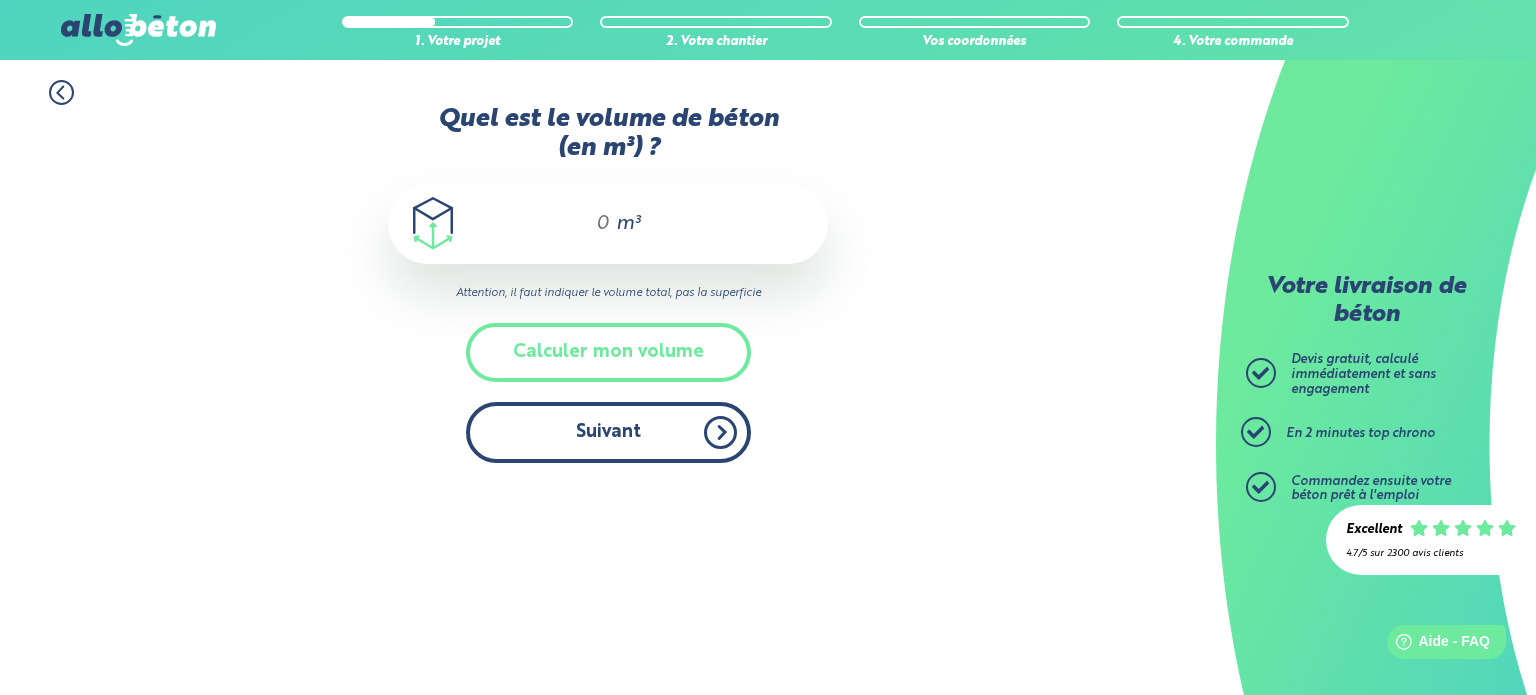 click on "Suivant" at bounding box center (608, 432) 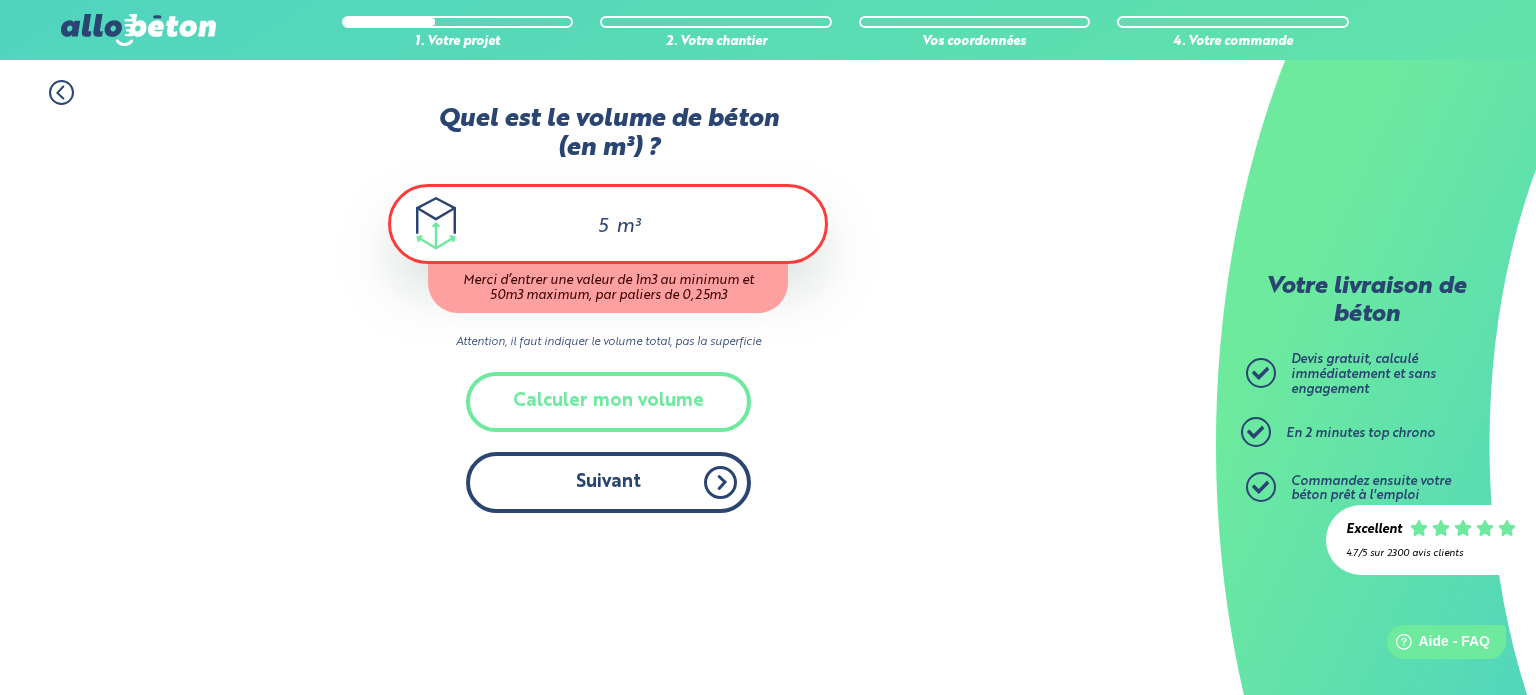 type on "5" 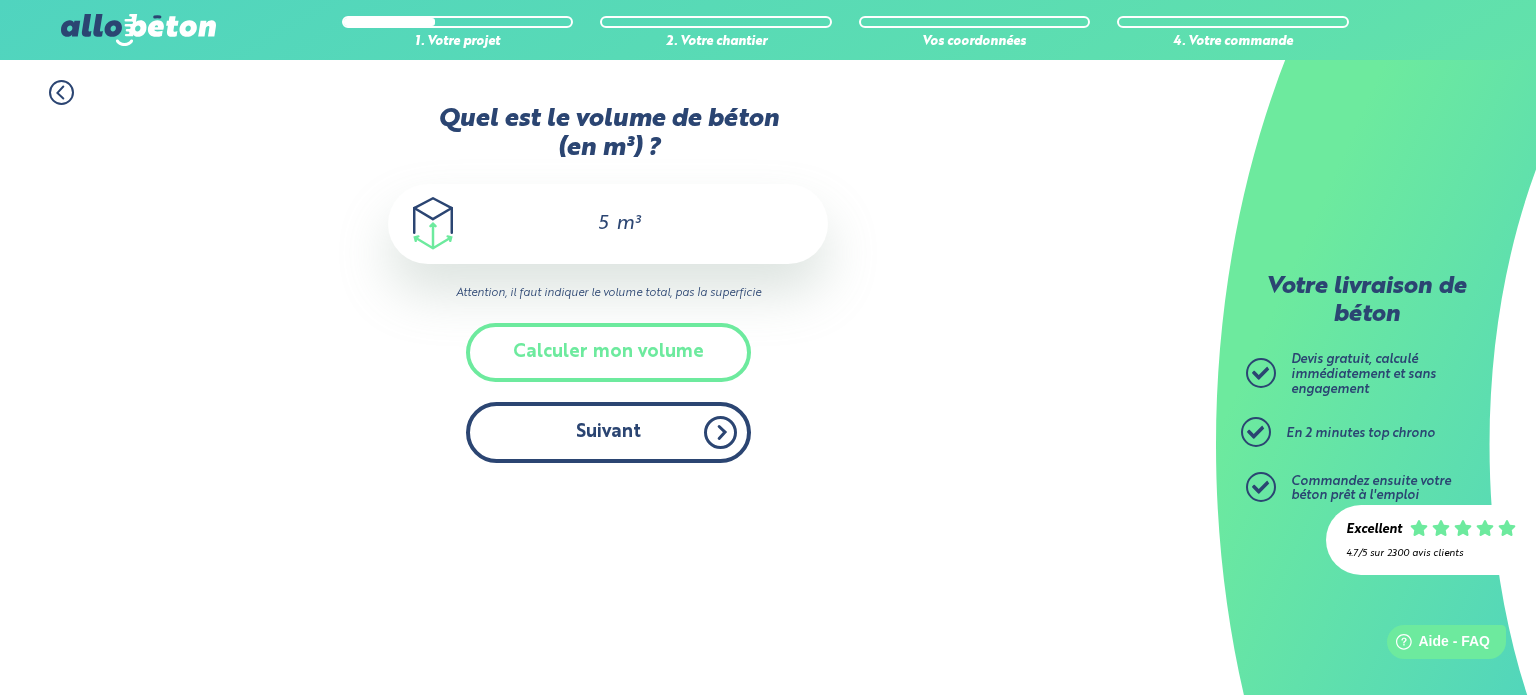 click on "Accueil
Livraison Béton
Centrale béton à proximité
Livraison béton [STATE]
Livraison de béton dans l'Oise (60) : devis pour la livraison de toupie béton
Toupie béton Oise : Demandez un devis  gratuit  sur allobéton.com :
devis immédiat sans engagement. Commandez ensuite directement votre béton prêt à l'emploi !
Votre livraison de béton
Devis gratuit,
calculé immédiatement et sans engagement" at bounding box center (608, 377) 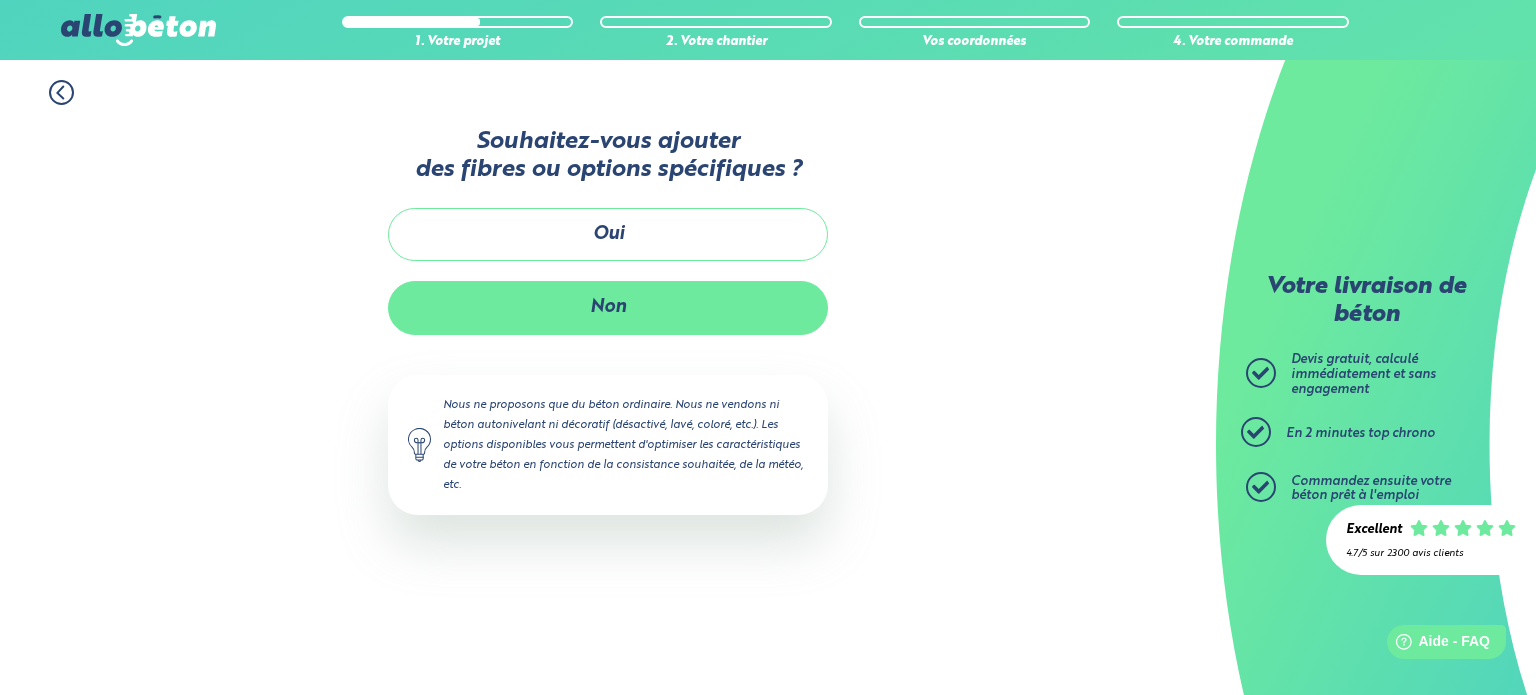 click on "Non" at bounding box center [608, 307] 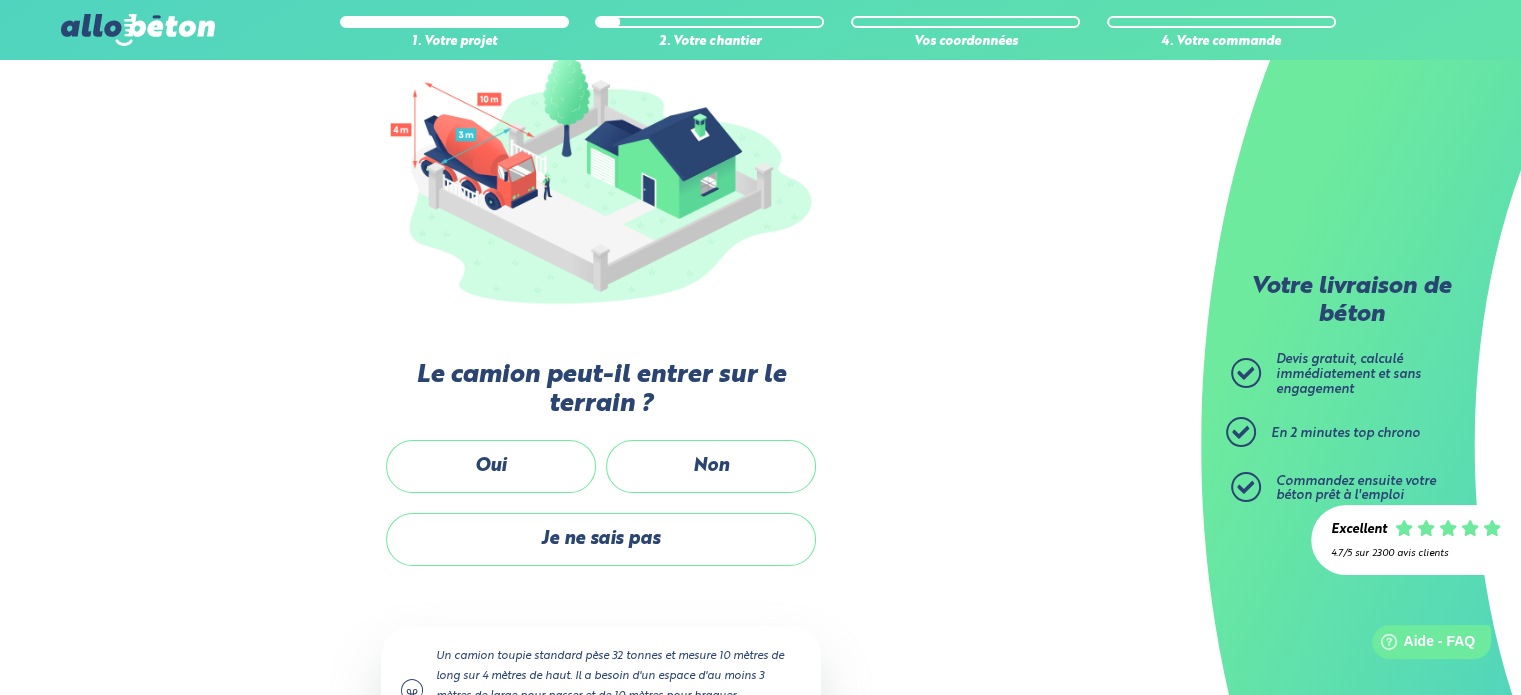 scroll, scrollTop: 300, scrollLeft: 0, axis: vertical 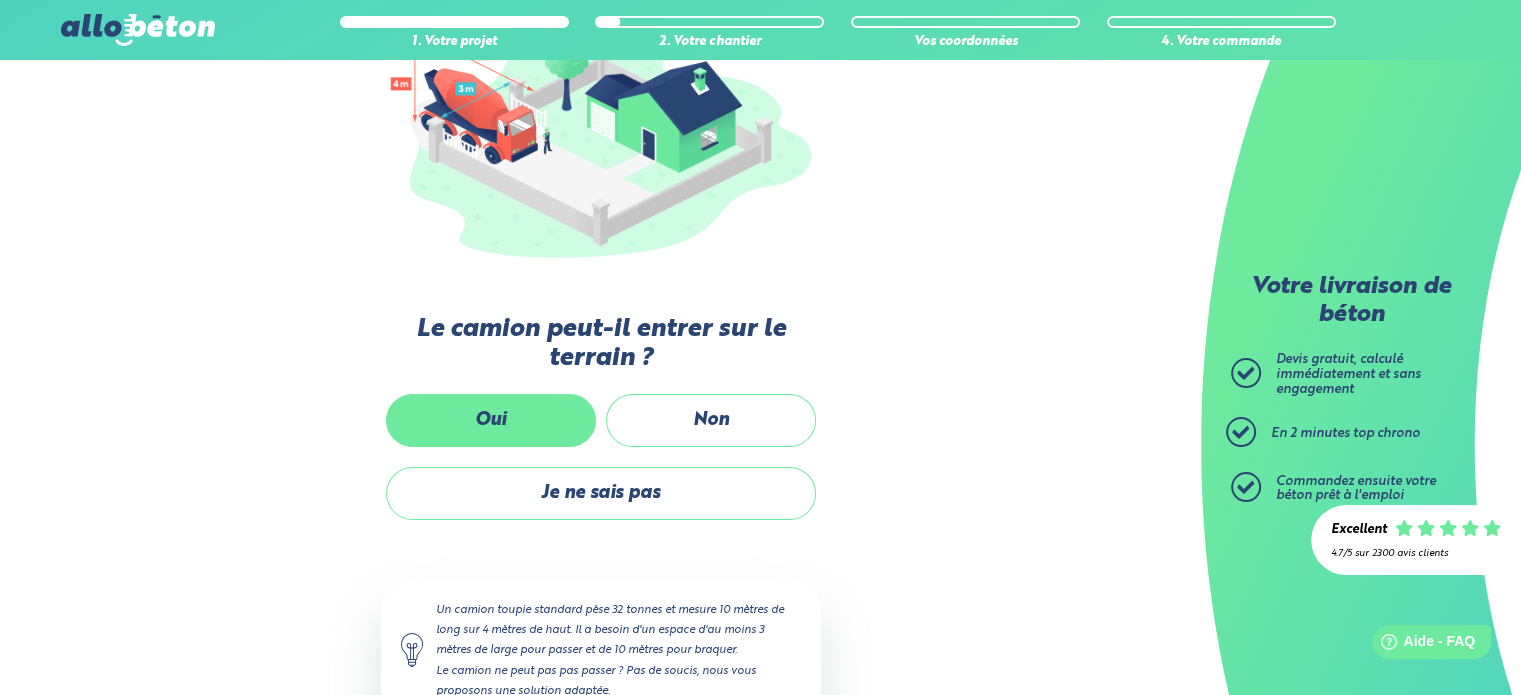 click on "Oui" at bounding box center (491, 420) 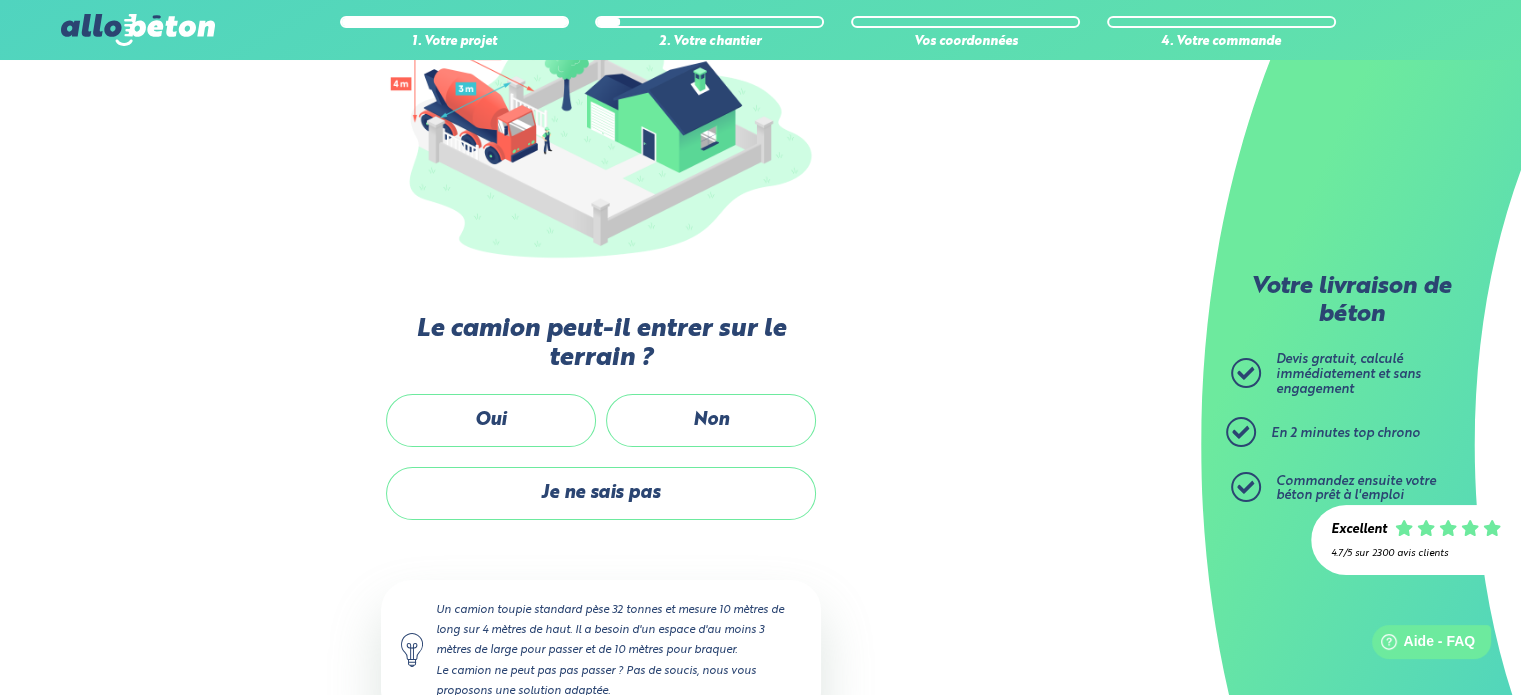 scroll, scrollTop: 0, scrollLeft: 0, axis: both 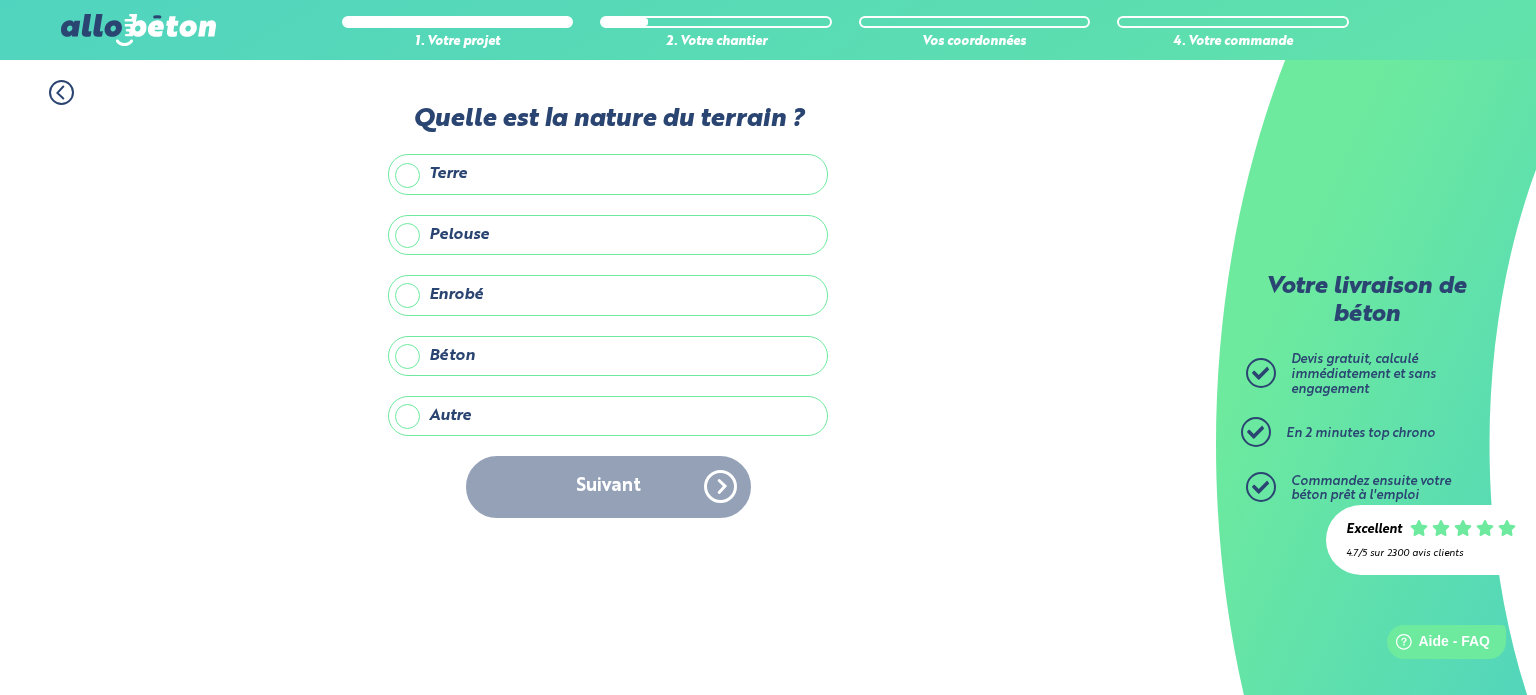 click on "Autre" at bounding box center (608, 416) 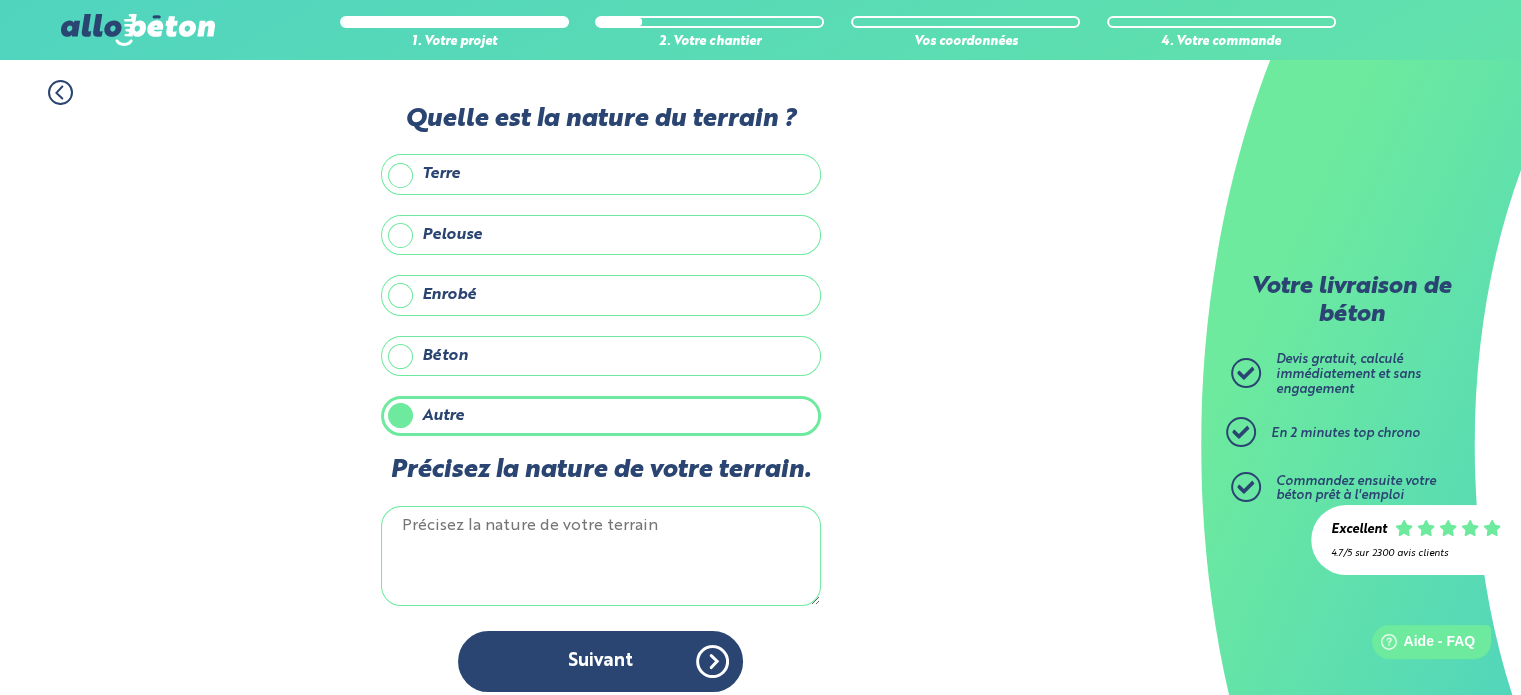 scroll, scrollTop: 12, scrollLeft: 0, axis: vertical 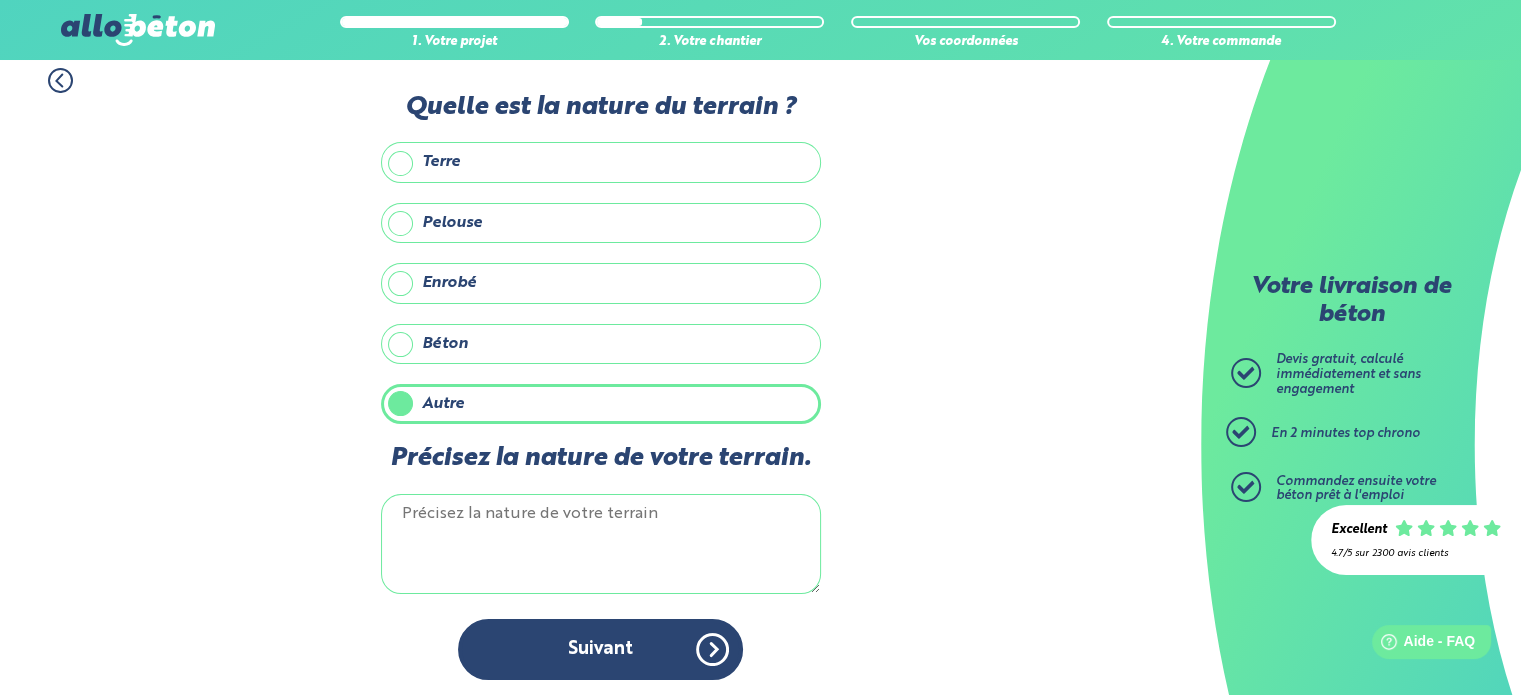 click on "Enrobé" at bounding box center [601, 283] 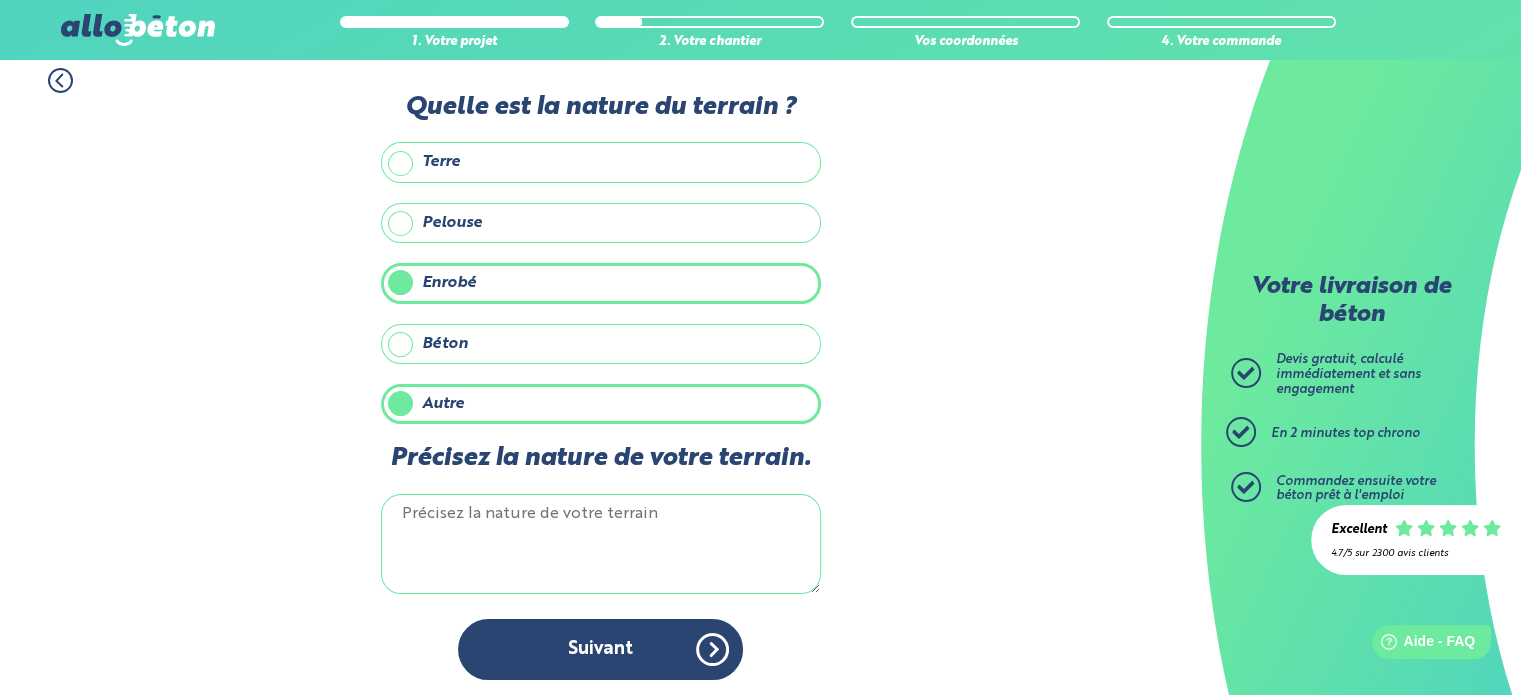 scroll, scrollTop: 11, scrollLeft: 0, axis: vertical 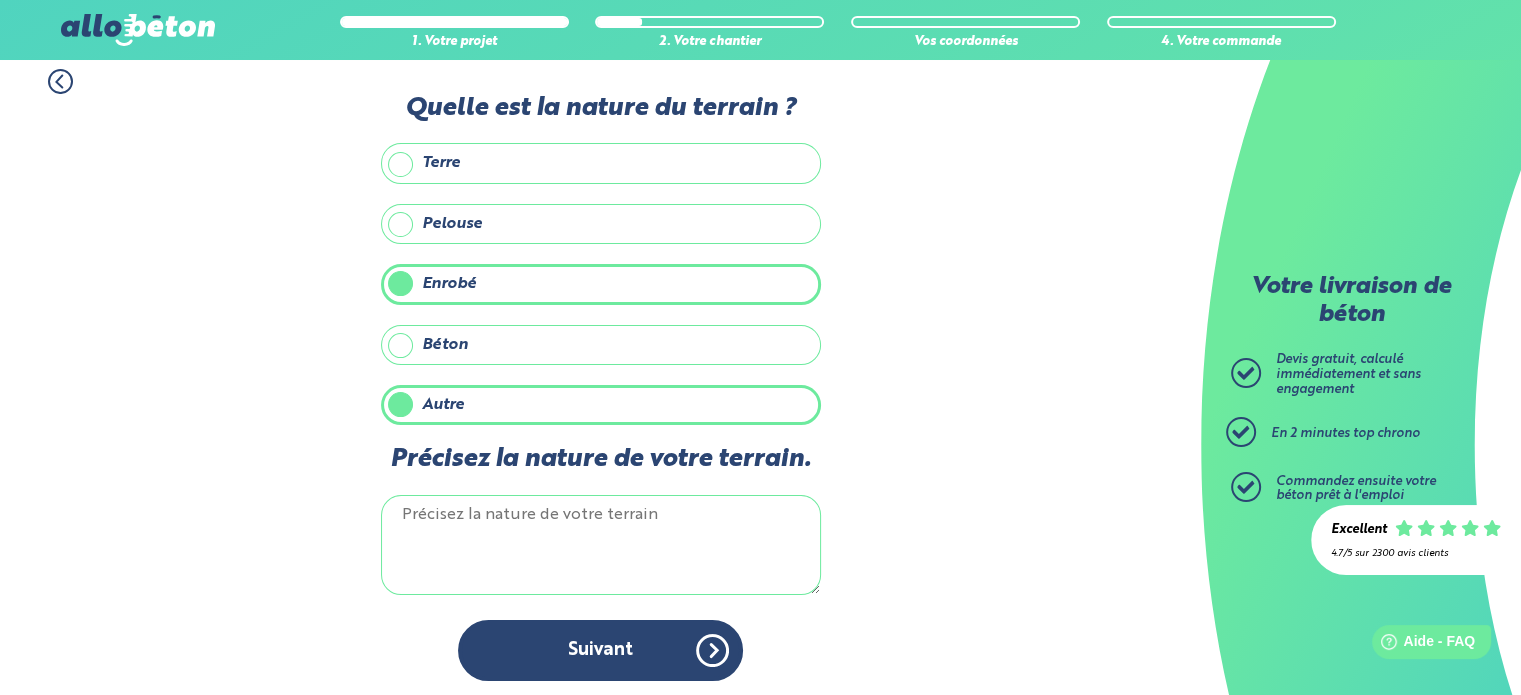 click on "Autre" at bounding box center (601, 405) 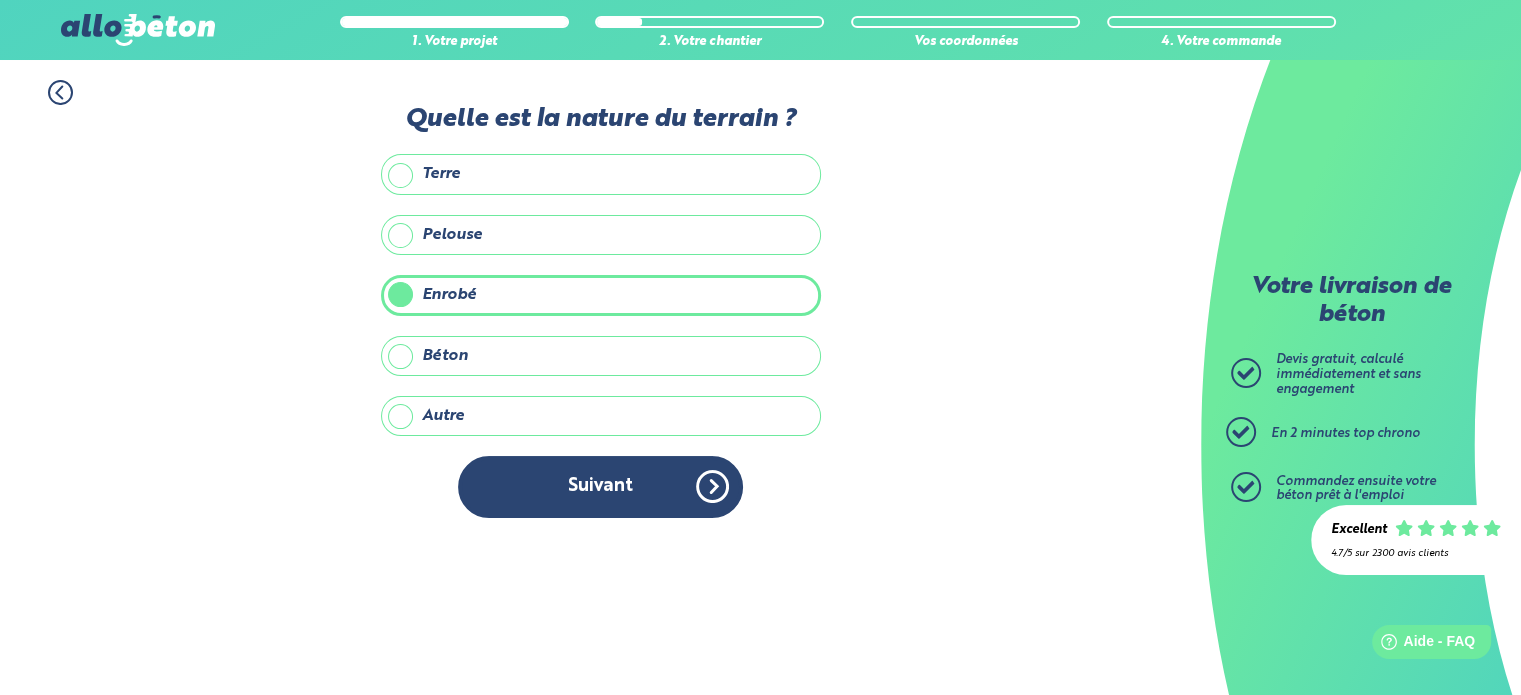 scroll, scrollTop: 0, scrollLeft: 0, axis: both 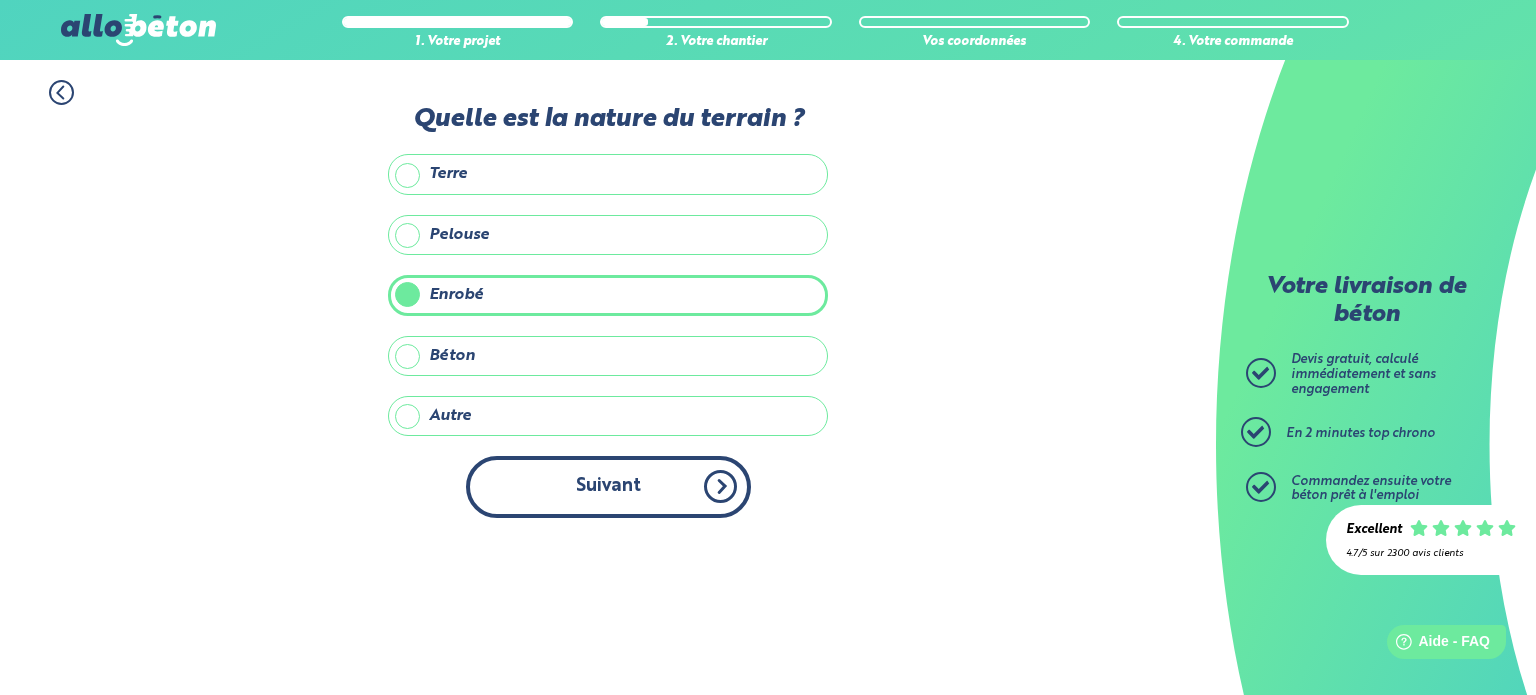 click on "Suivant" at bounding box center (608, 486) 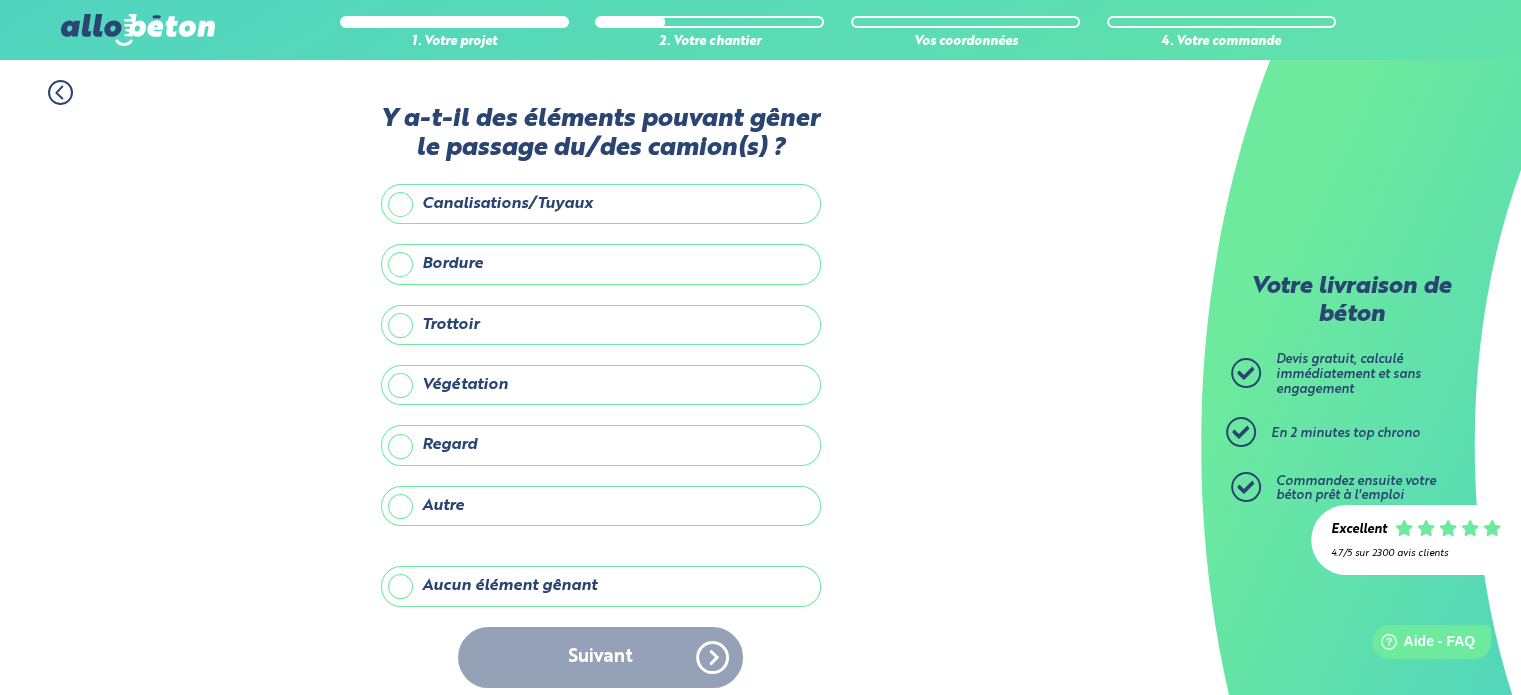 click on "Aucun élément gênant" at bounding box center (601, 586) 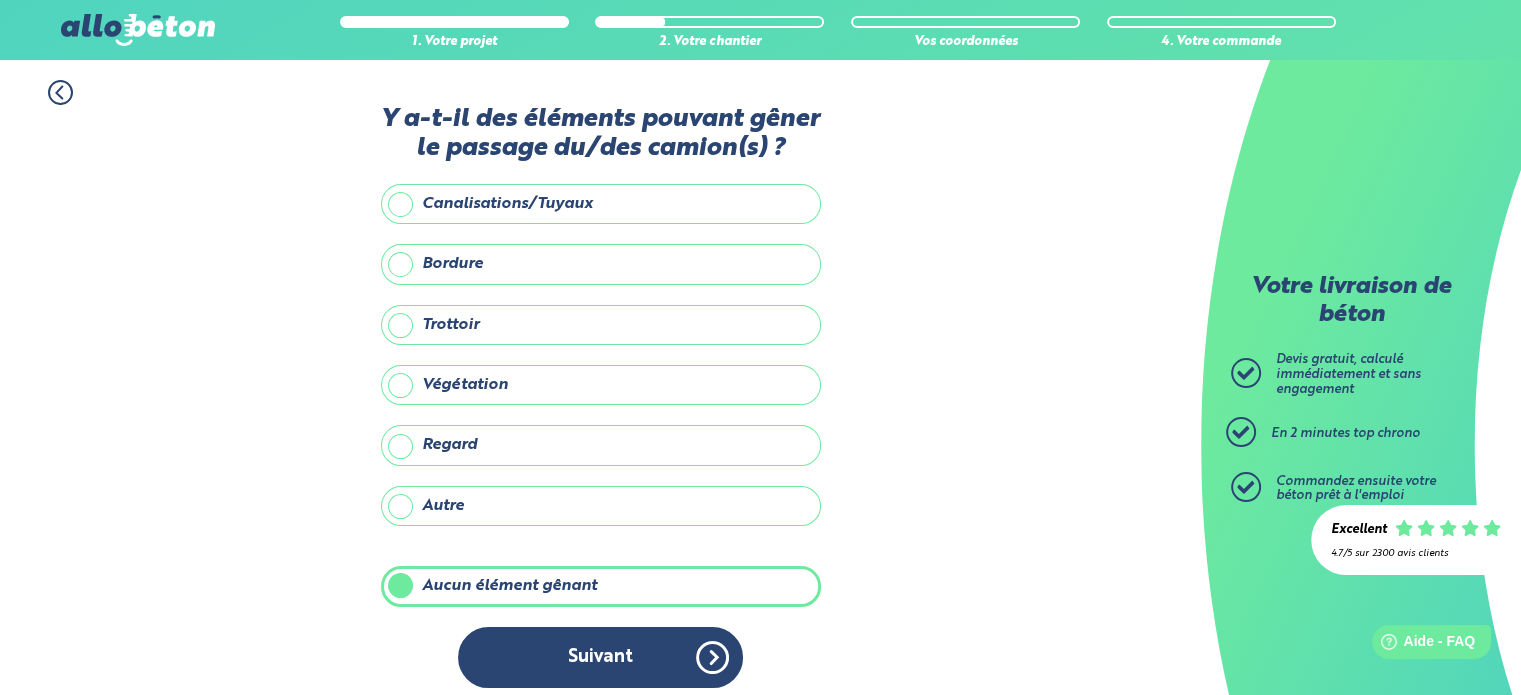drag, startPoint x: 551, startPoint y: 641, endPoint x: 638, endPoint y: 555, distance: 122.33152 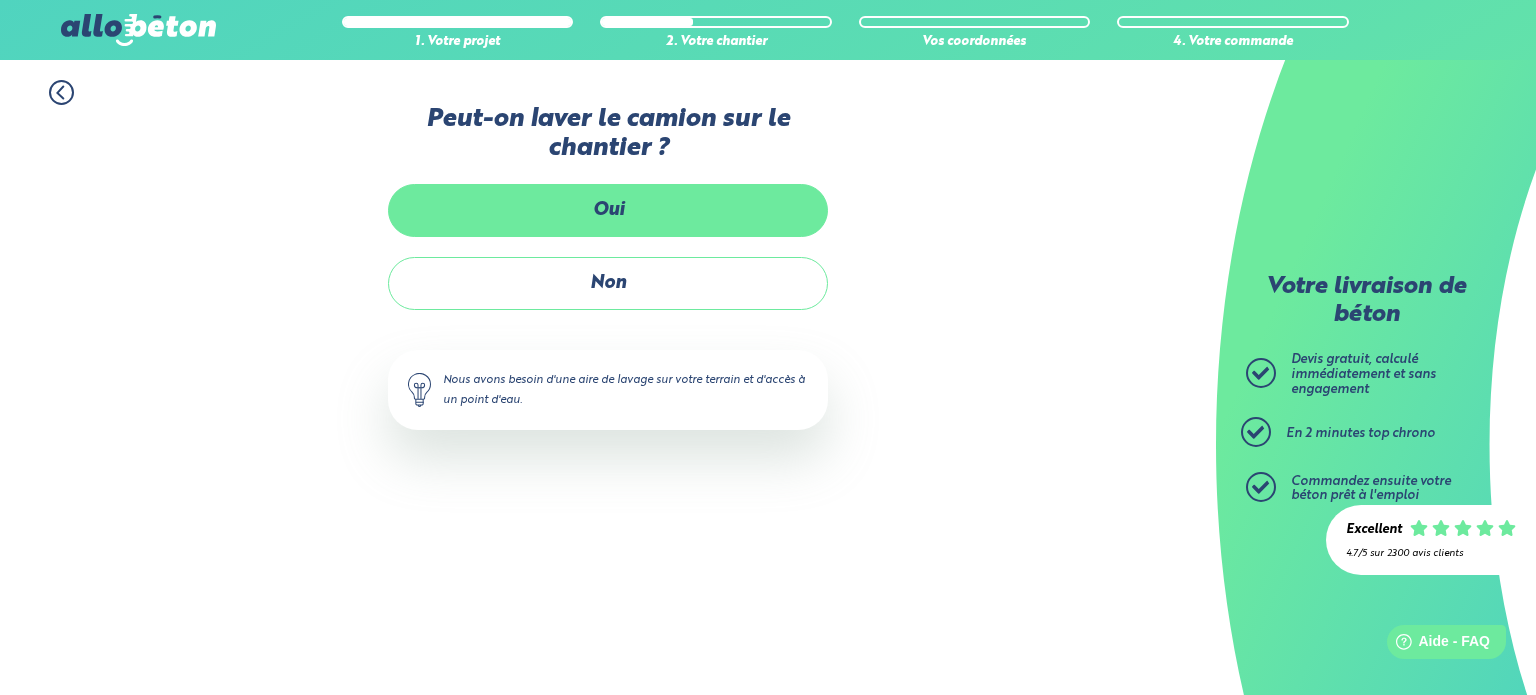 click on "Oui" at bounding box center [608, 210] 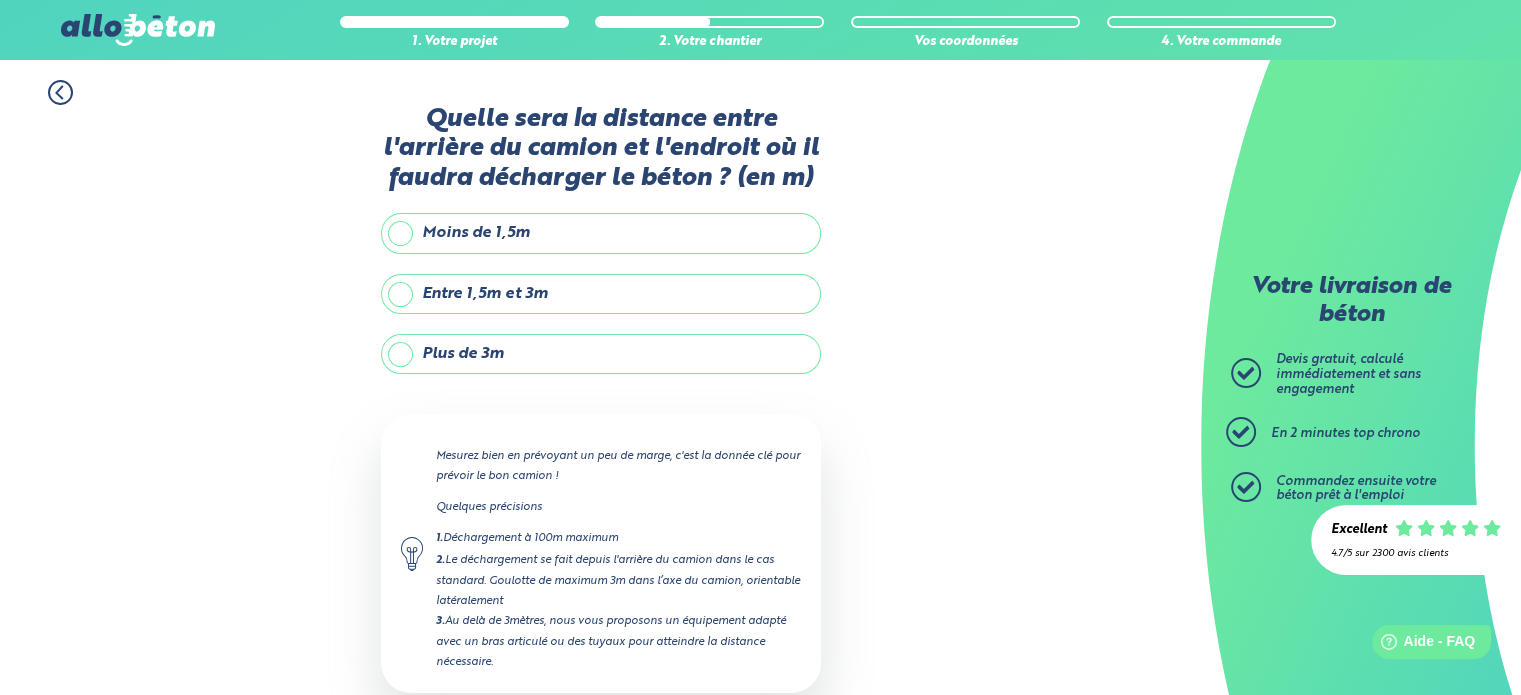 click on "Entre 1,5m et 3m" at bounding box center [601, 294] 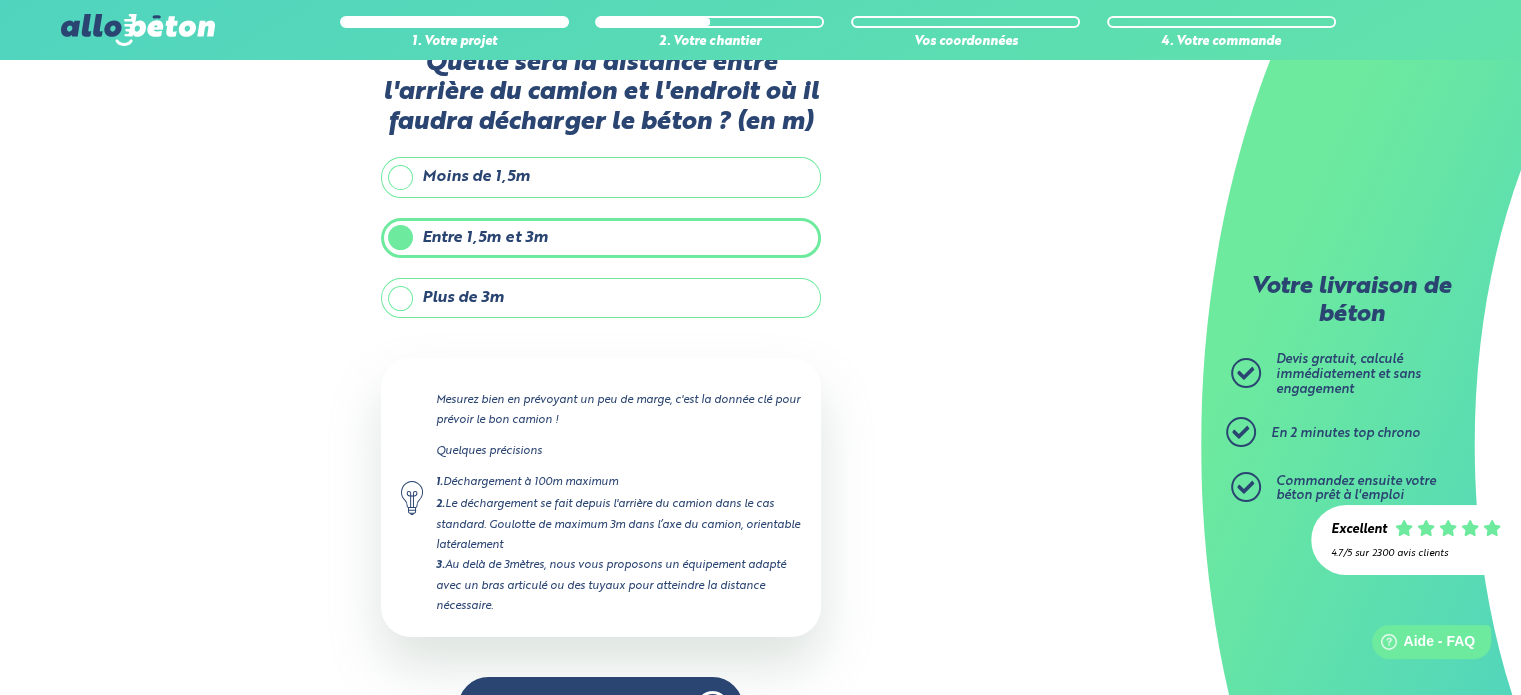 scroll, scrollTop: 113, scrollLeft: 0, axis: vertical 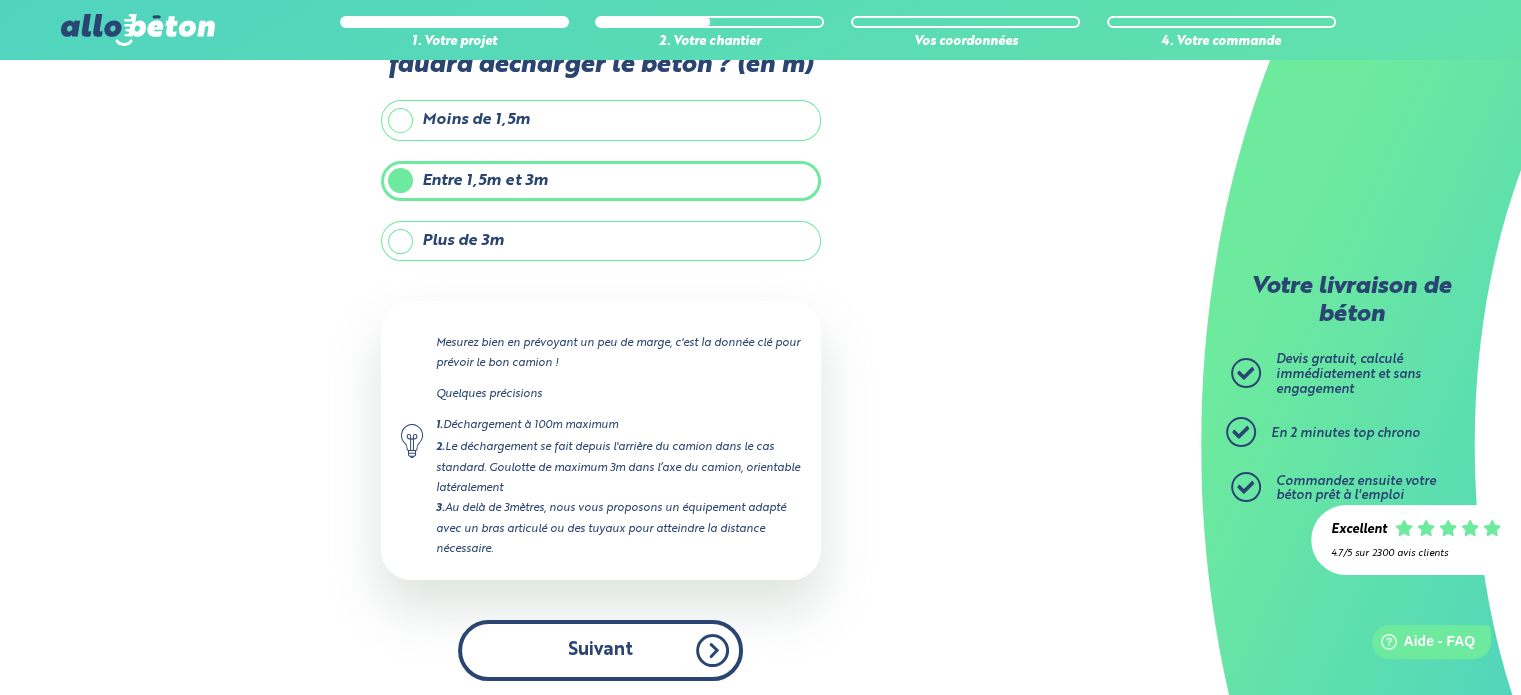 click on "Suivant" at bounding box center [600, 650] 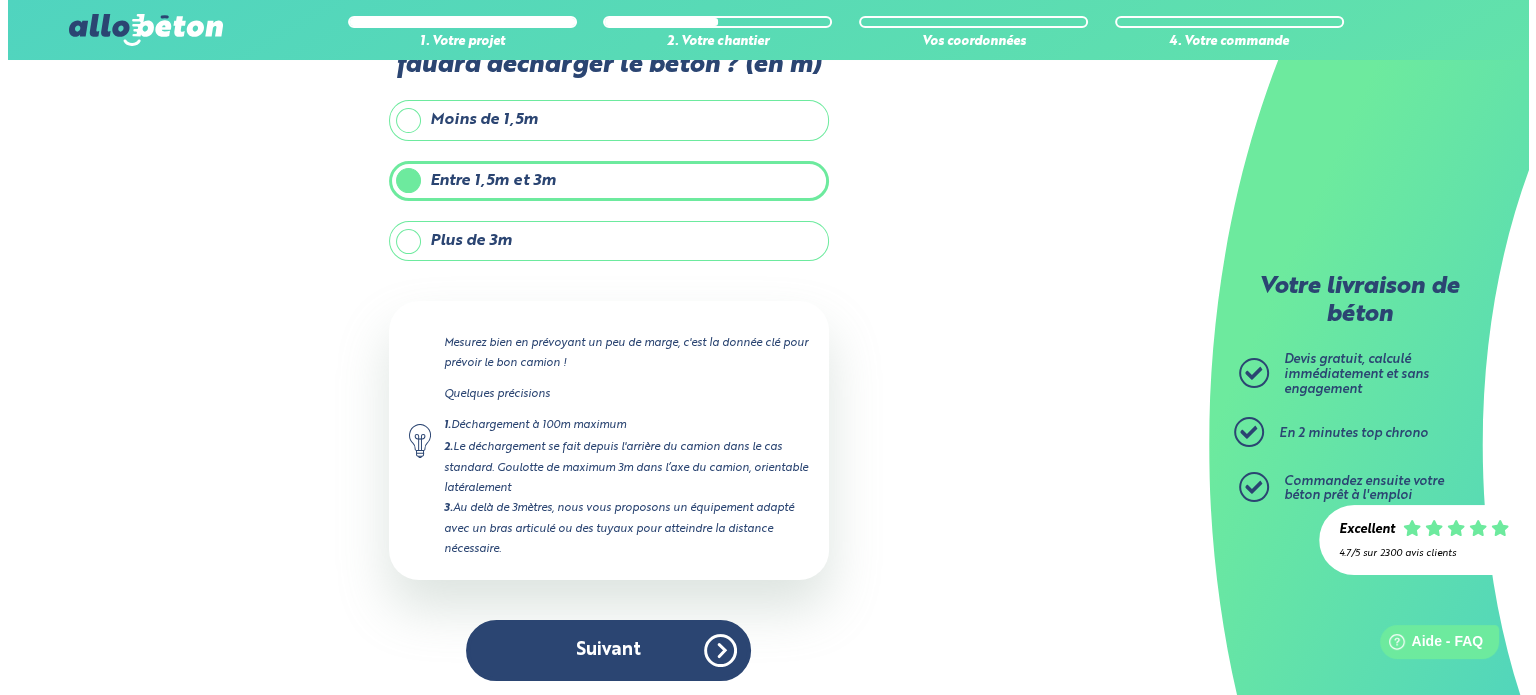 scroll, scrollTop: 0, scrollLeft: 0, axis: both 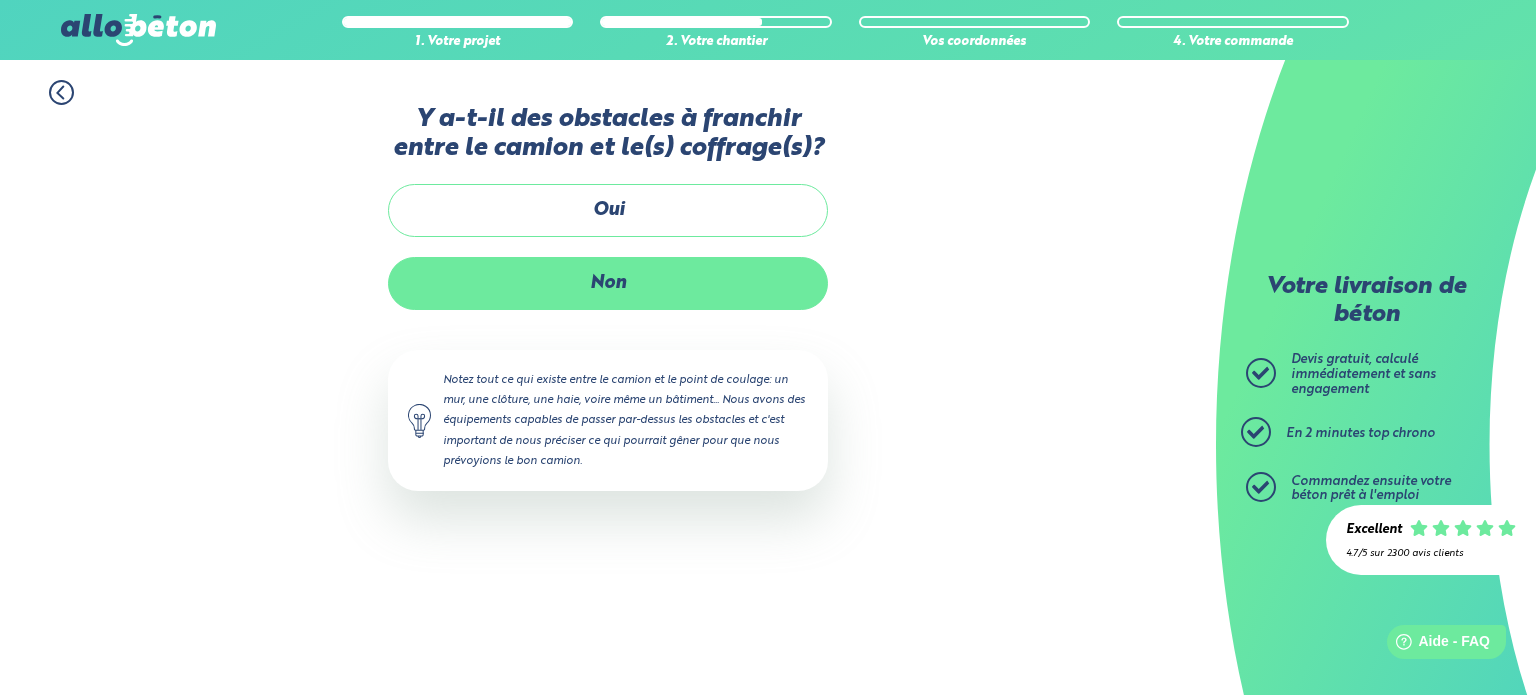 click on "Non" at bounding box center [608, 283] 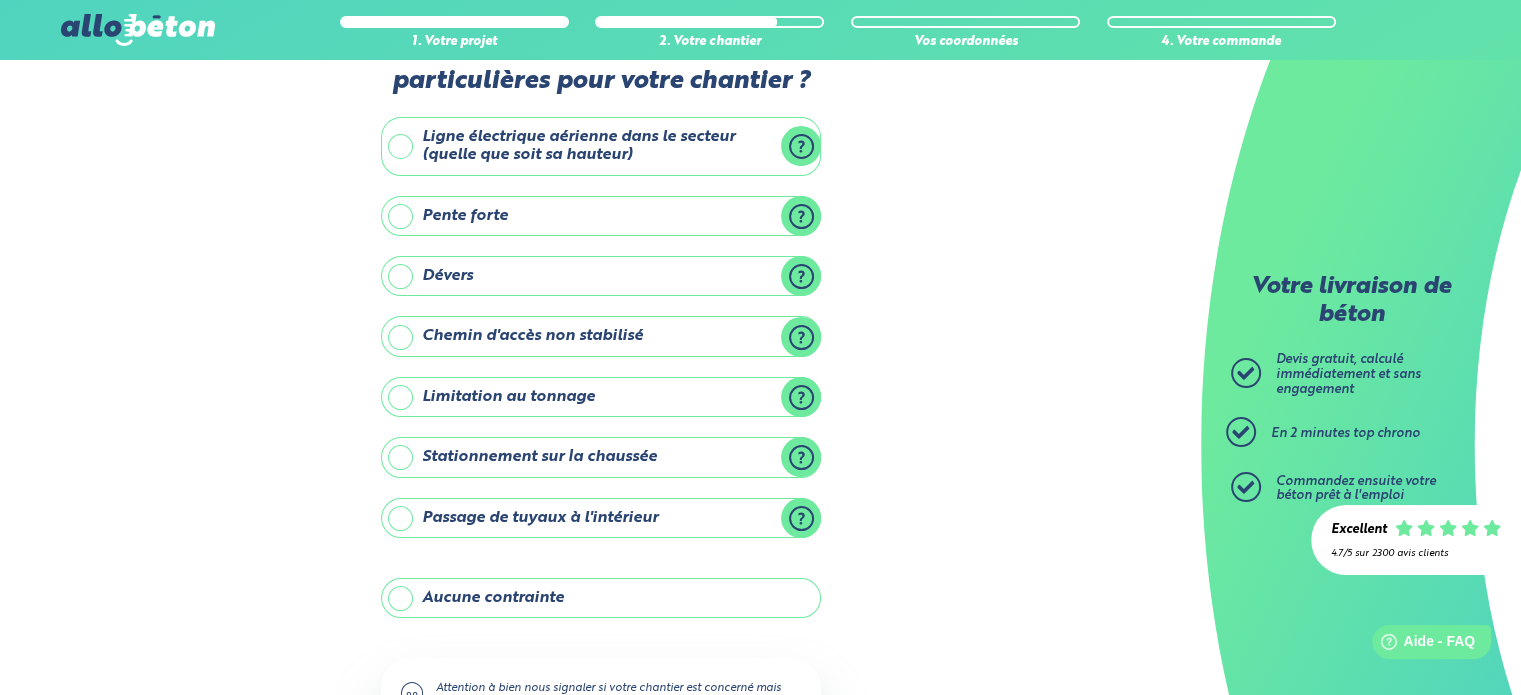scroll, scrollTop: 200, scrollLeft: 0, axis: vertical 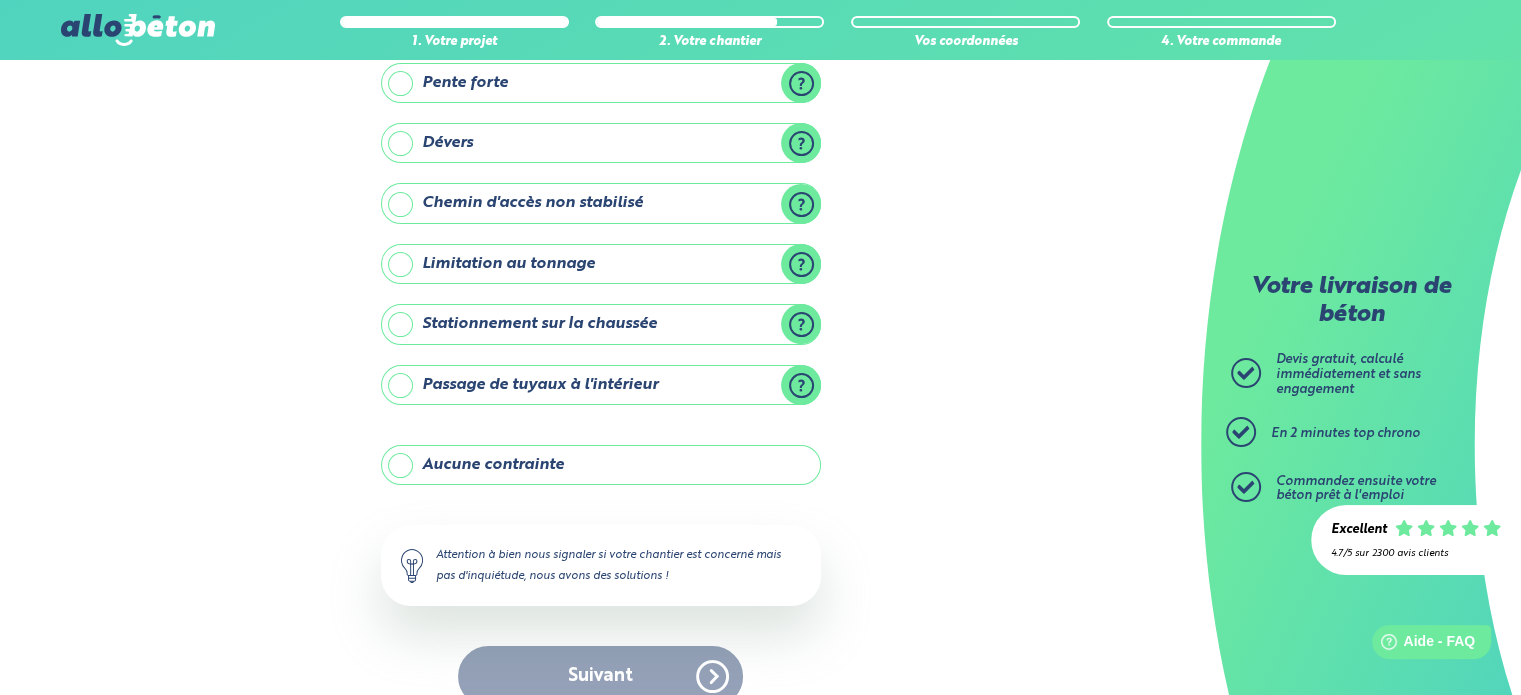 click on "Aucune contrainte" at bounding box center (601, 465) 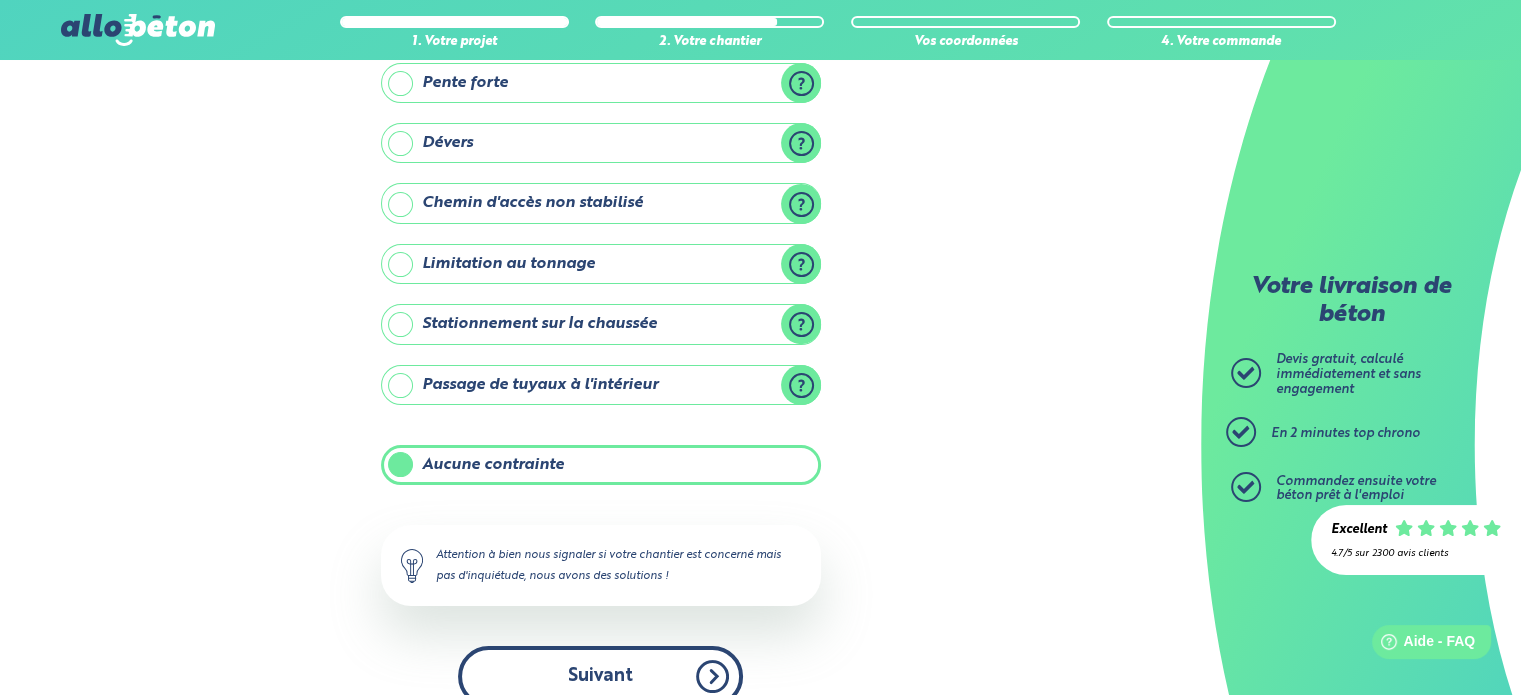 click on "Suivant" at bounding box center [600, 676] 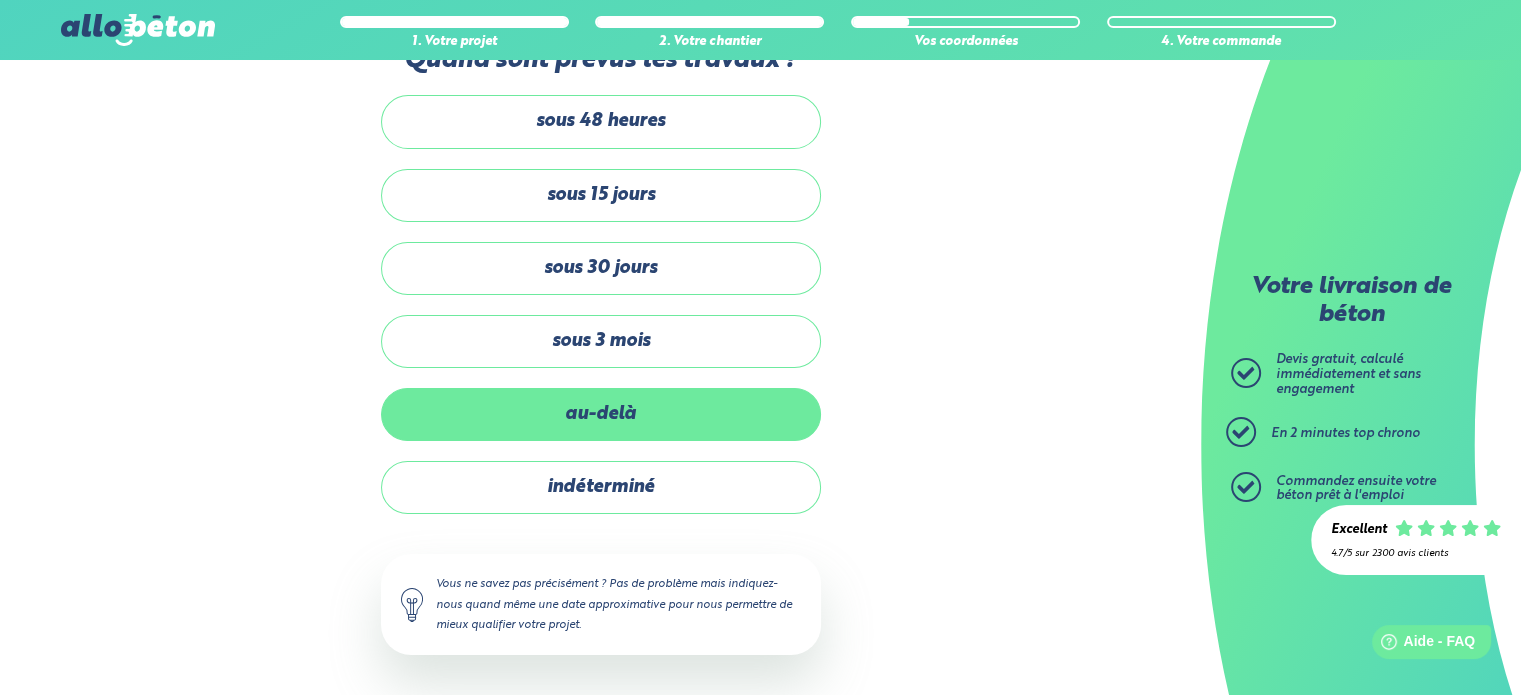 scroll, scrollTop: 56, scrollLeft: 0, axis: vertical 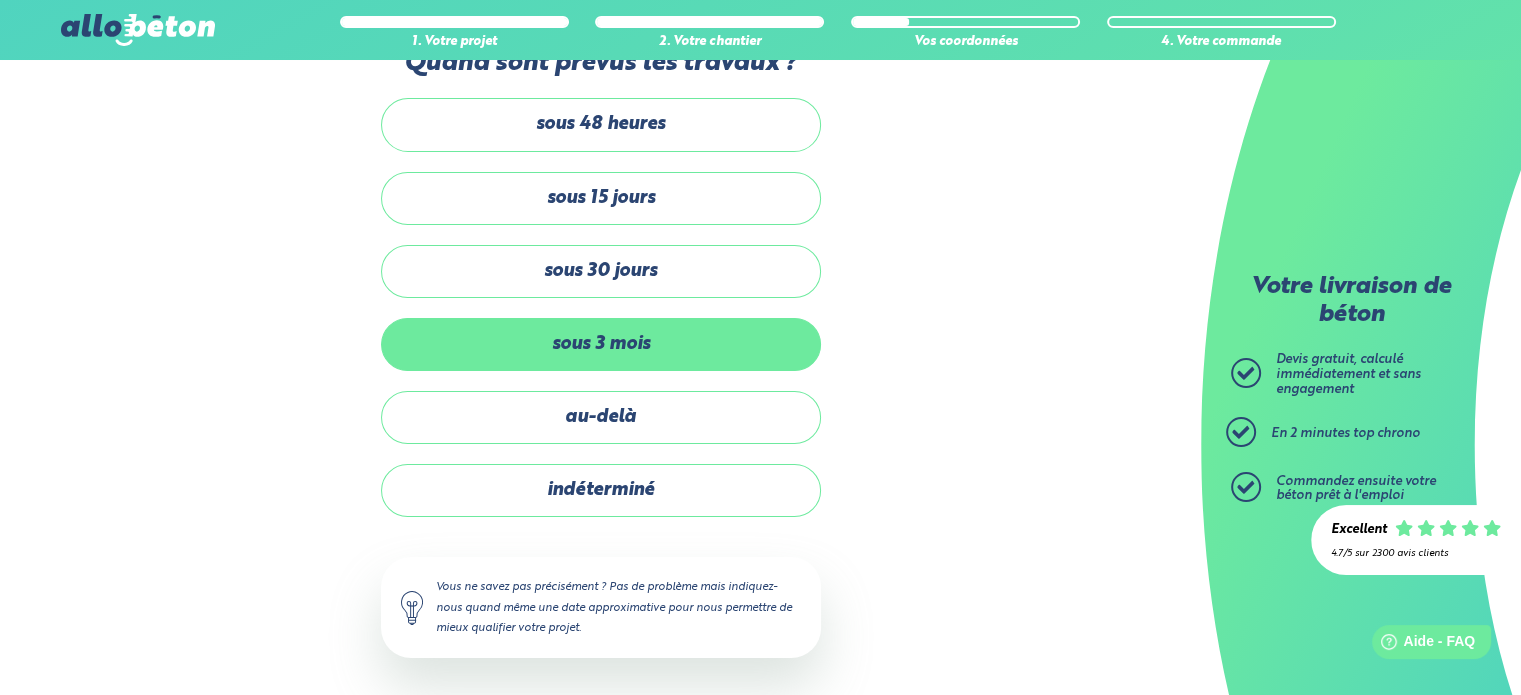 click on "sous 3 mois" at bounding box center (601, 344) 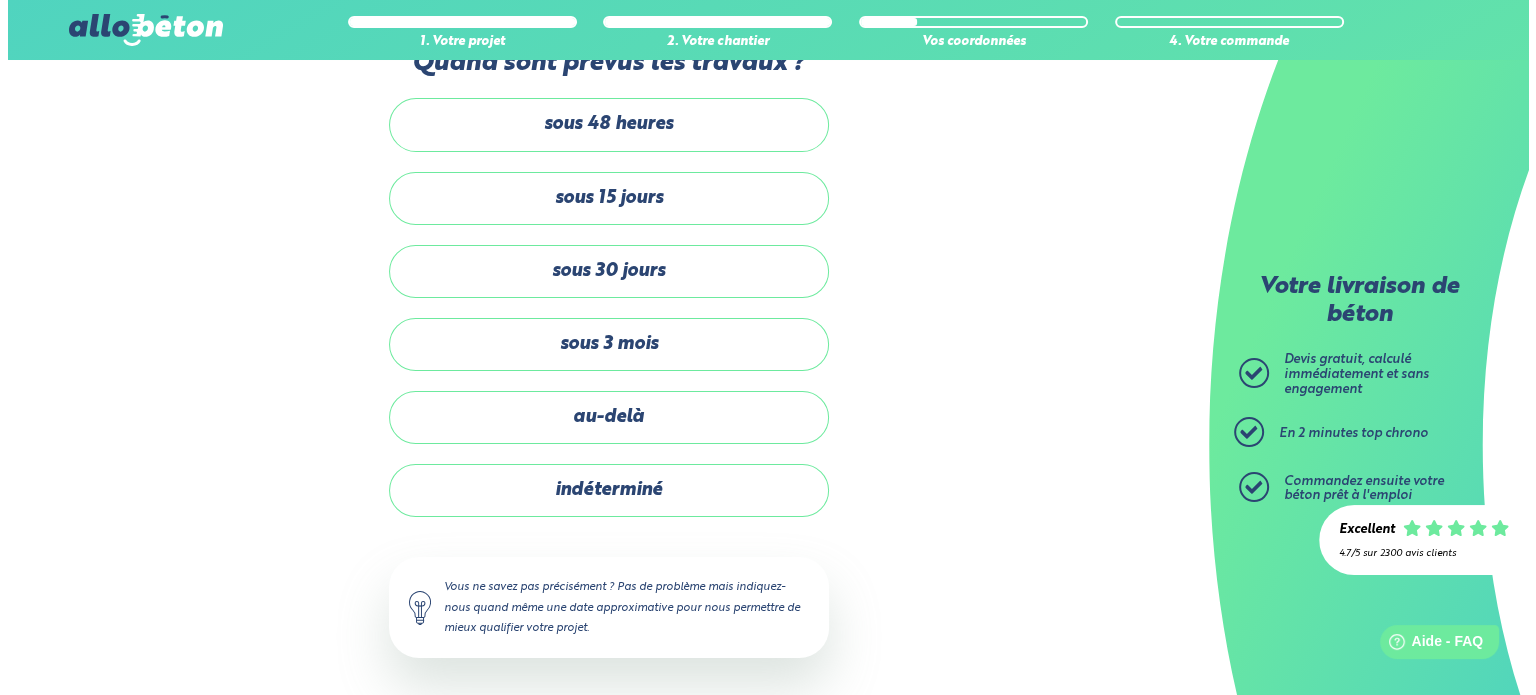 scroll, scrollTop: 0, scrollLeft: 0, axis: both 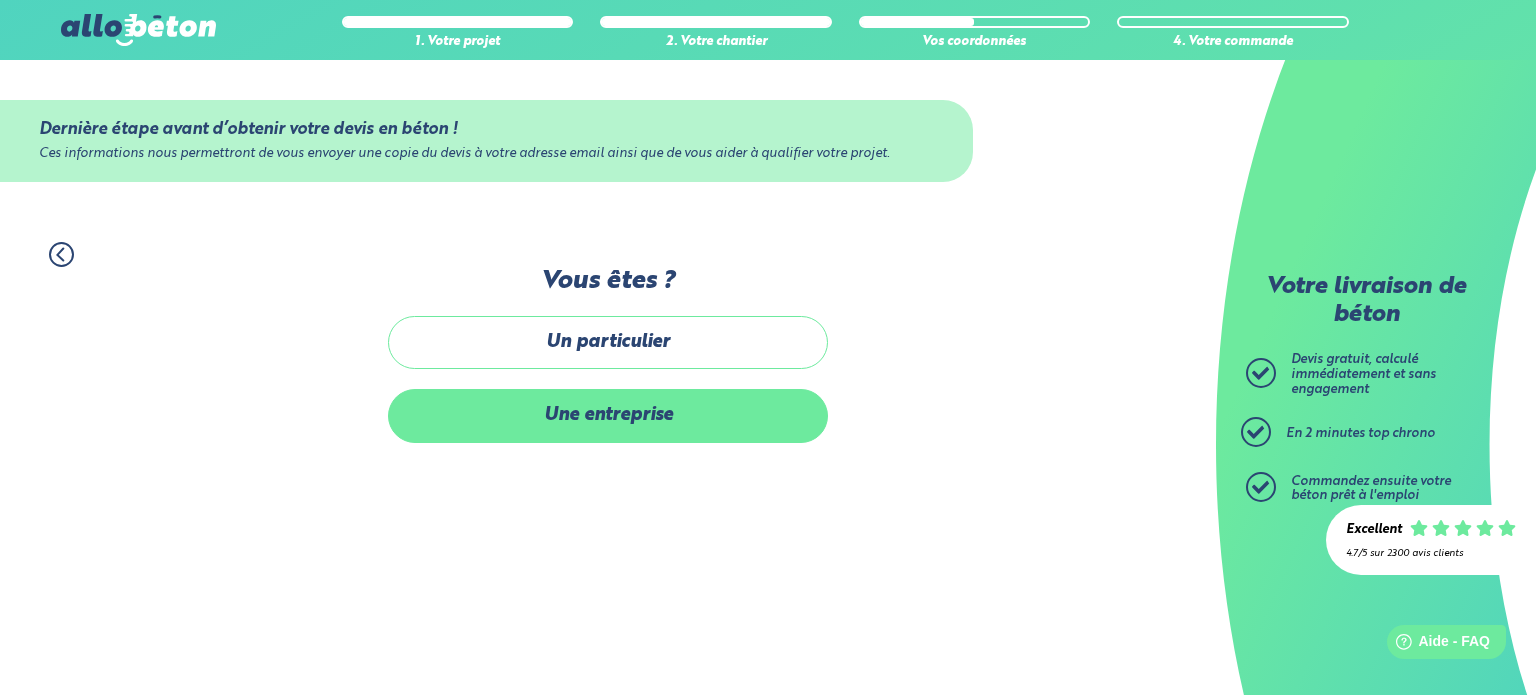 click on "Une entreprise" at bounding box center (608, 415) 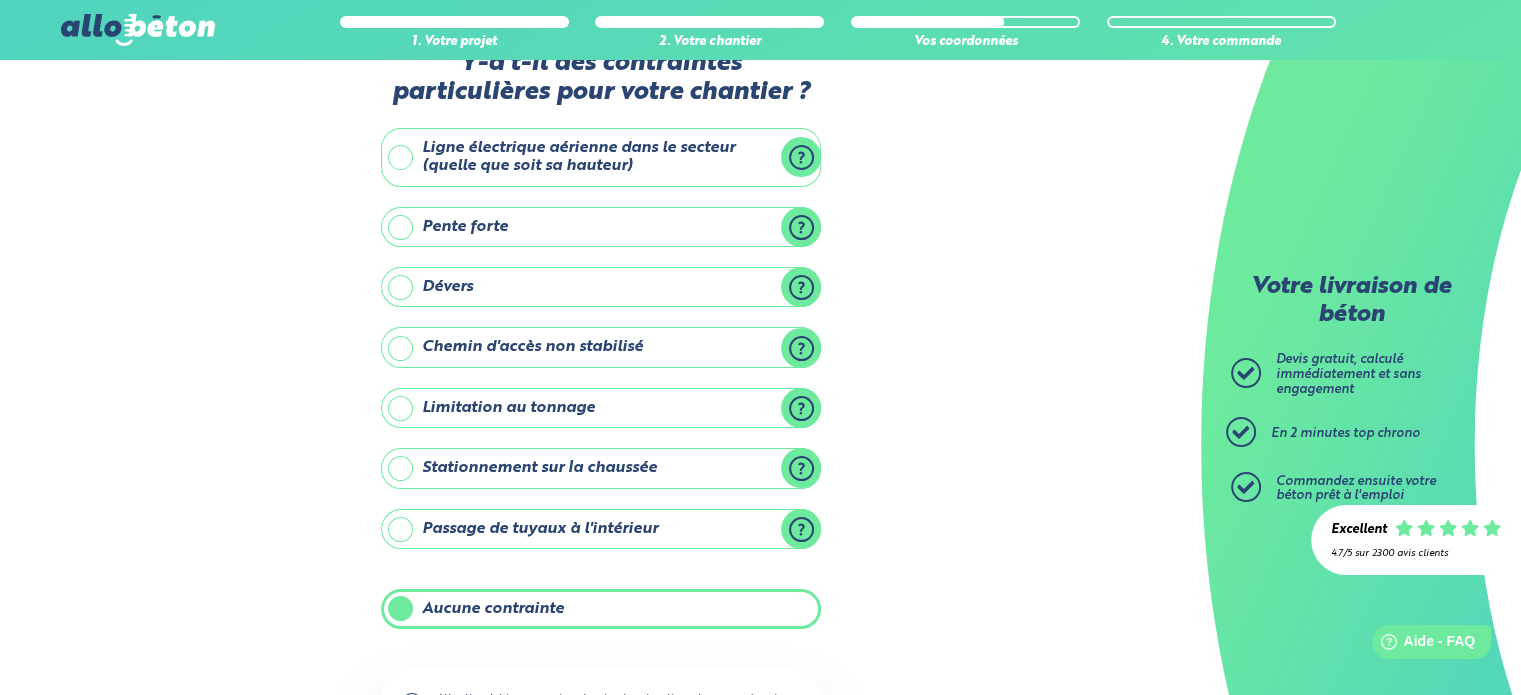 scroll, scrollTop: 200, scrollLeft: 0, axis: vertical 